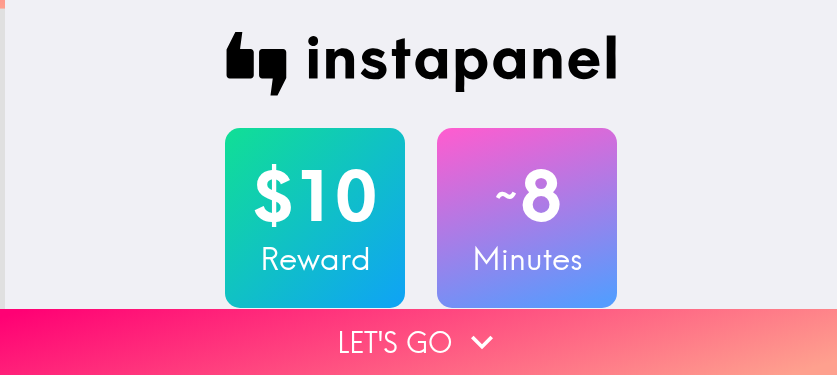 scroll, scrollTop: 0, scrollLeft: 0, axis: both 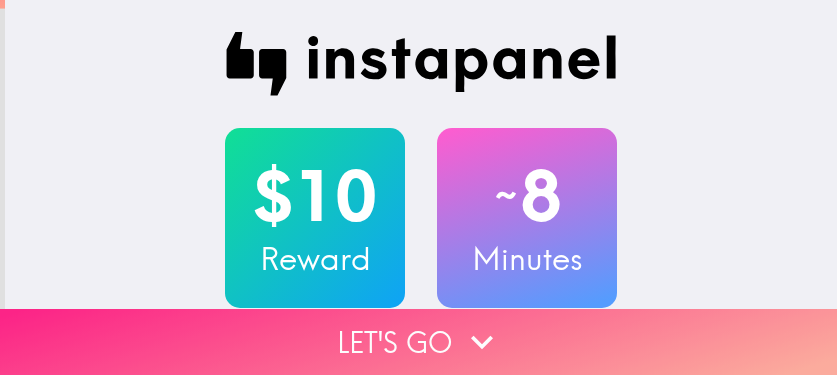 click on "Let's go" at bounding box center (418, 342) 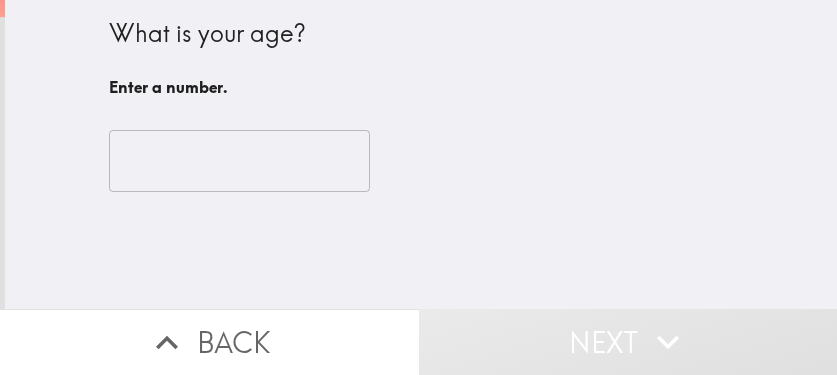 click on "​" at bounding box center [421, 161] 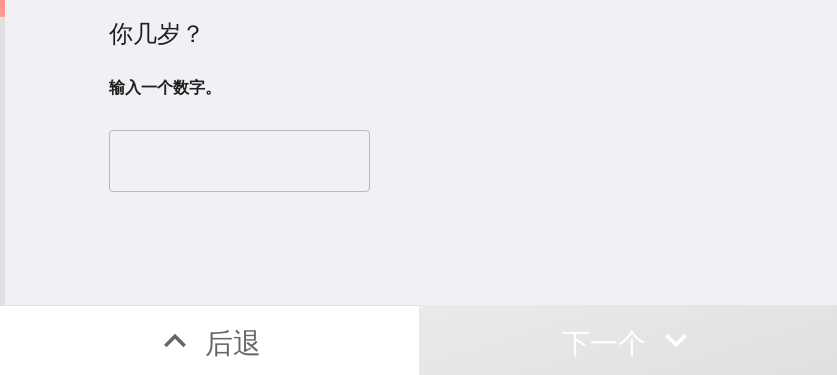 click at bounding box center (239, 161) 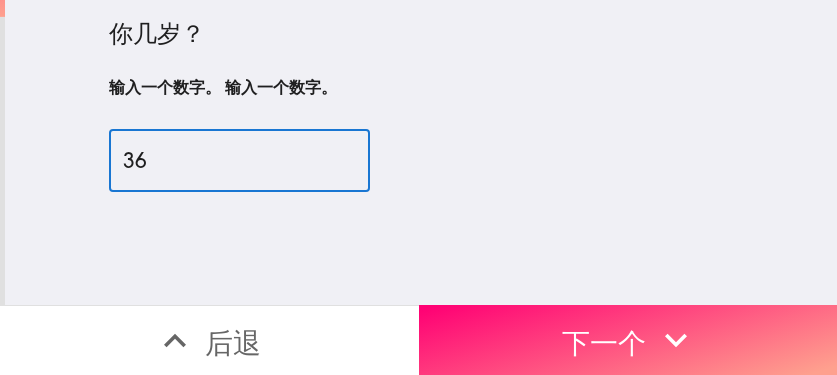 type on "36" 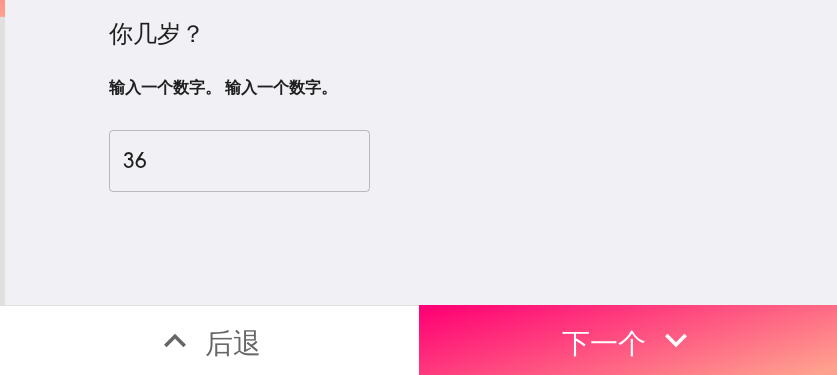 drag, startPoint x: 628, startPoint y: 332, endPoint x: 834, endPoint y: 309, distance: 207.28 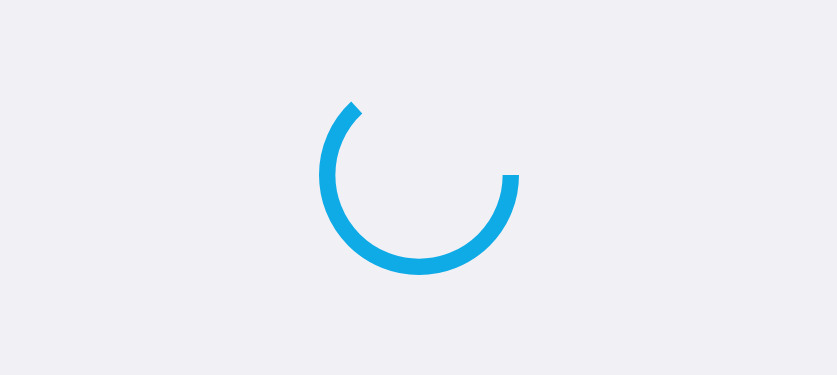 scroll, scrollTop: 0, scrollLeft: 0, axis: both 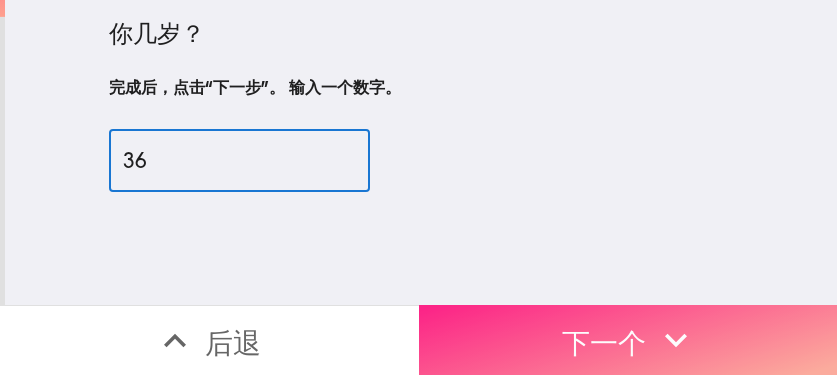 click 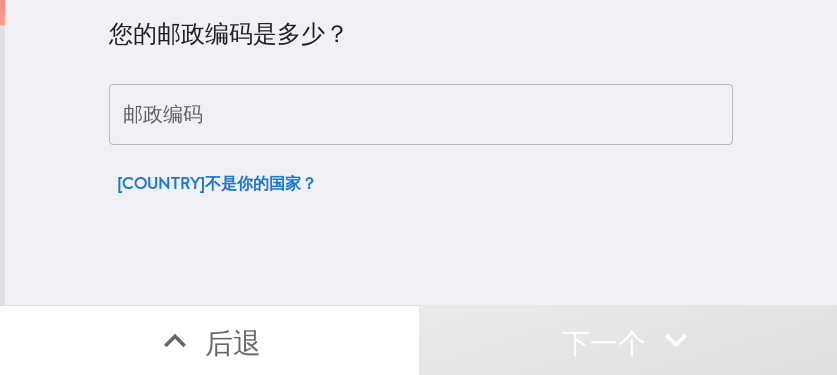 type 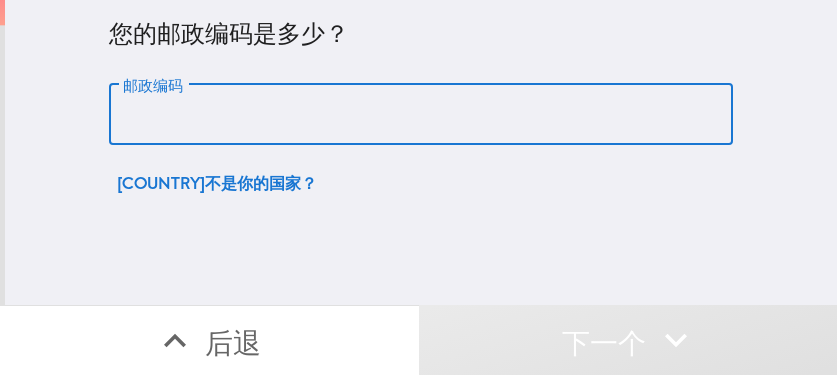 paste on "[ZIP]" 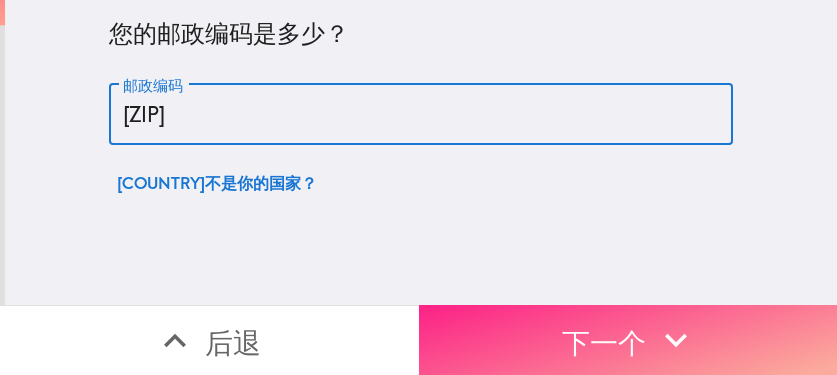 type on "[ZIP]" 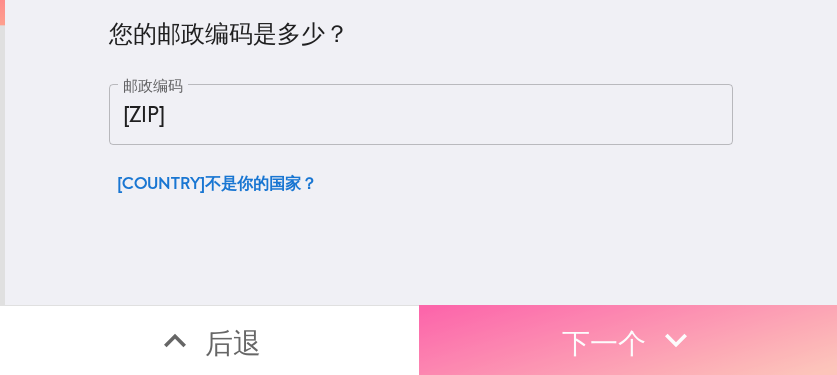click on "下一个" at bounding box center (628, 340) 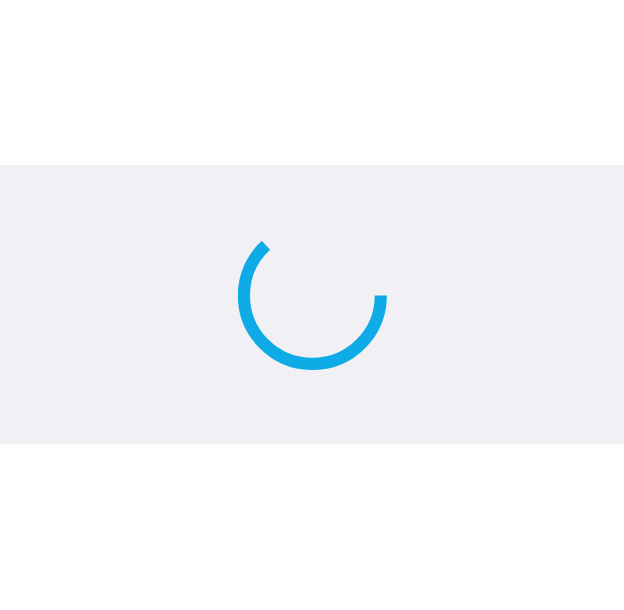 scroll, scrollTop: 0, scrollLeft: 0, axis: both 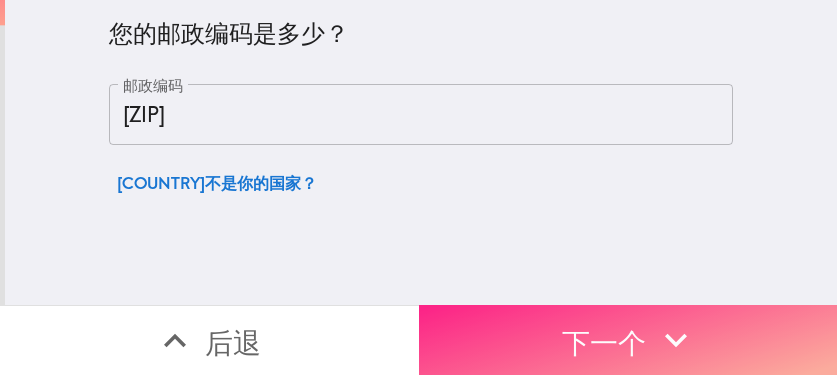 click on "下一个" at bounding box center (604, 342) 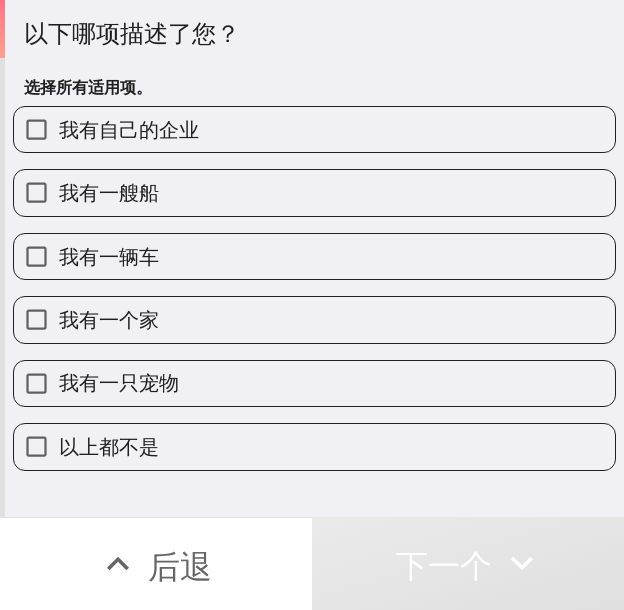 click on "我有自己的企业" at bounding box center [314, 129] 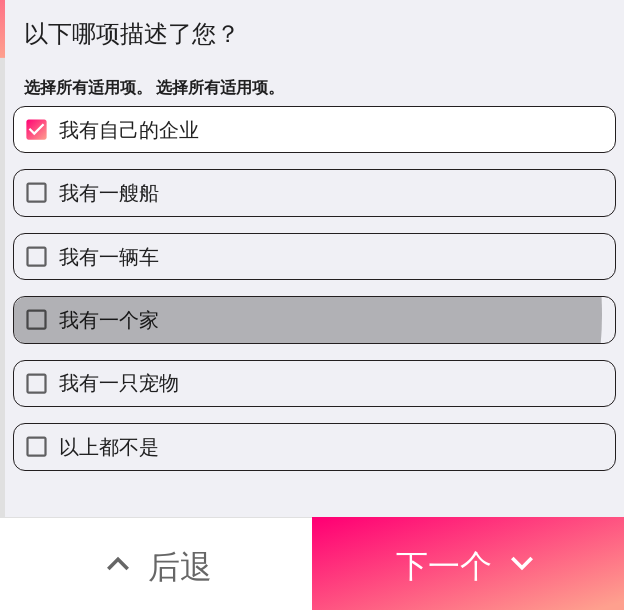 click on "我有一个家" at bounding box center [314, 319] 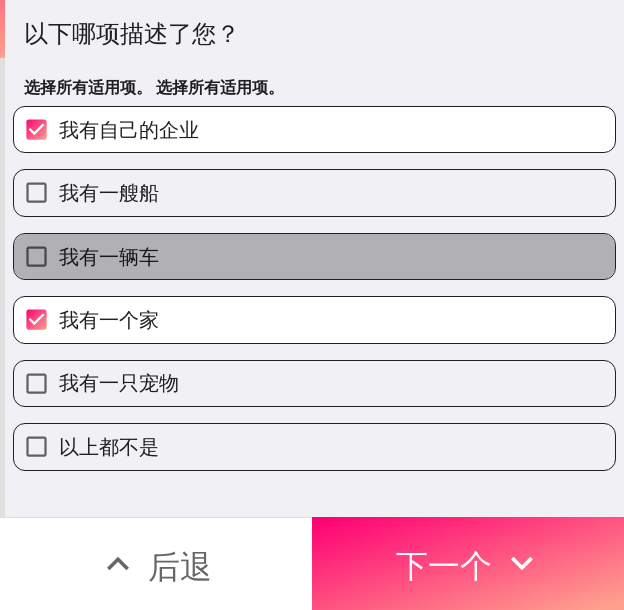click on "我有一辆车" at bounding box center [314, 256] 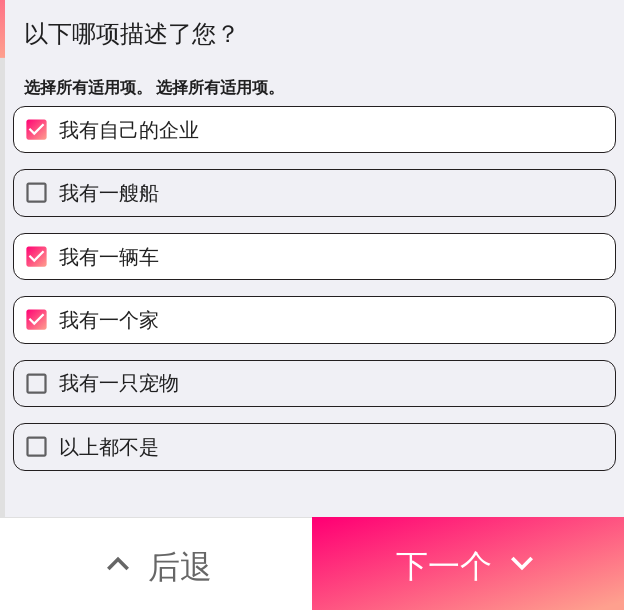 click on "我有一只宠物" at bounding box center (314, 383) 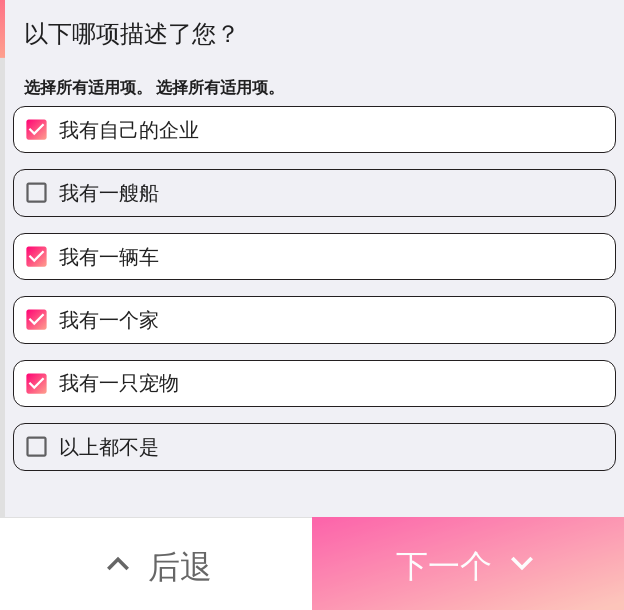 click on "下一个" at bounding box center (468, 563) 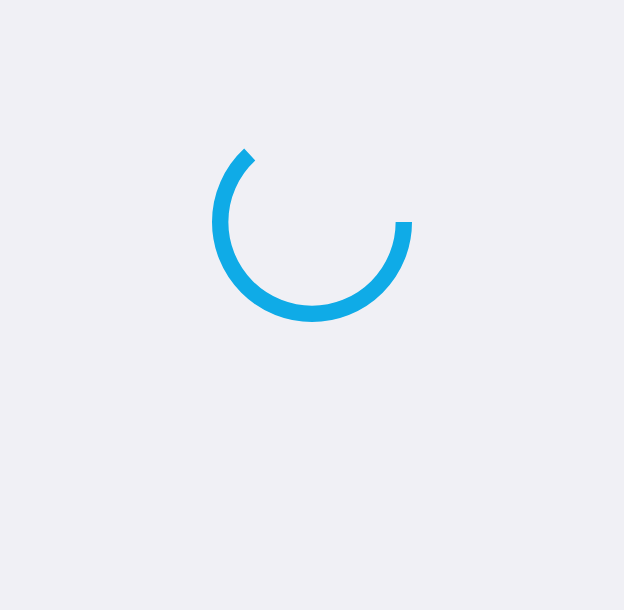 scroll, scrollTop: 0, scrollLeft: 0, axis: both 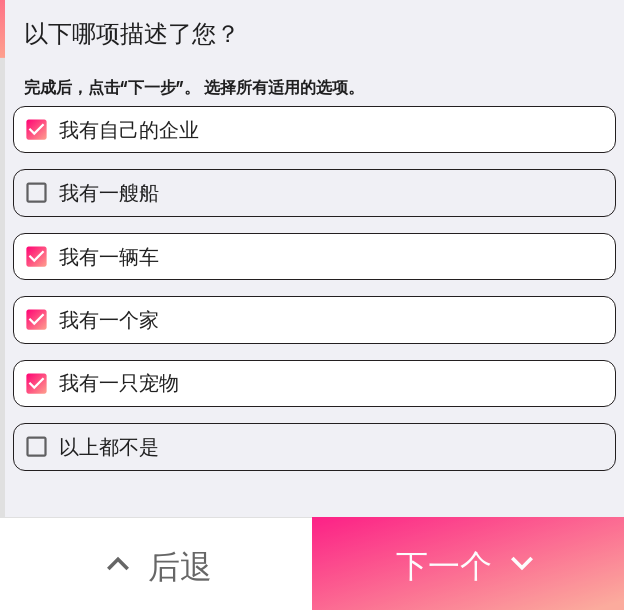 click on "下一个" at bounding box center (444, 566) 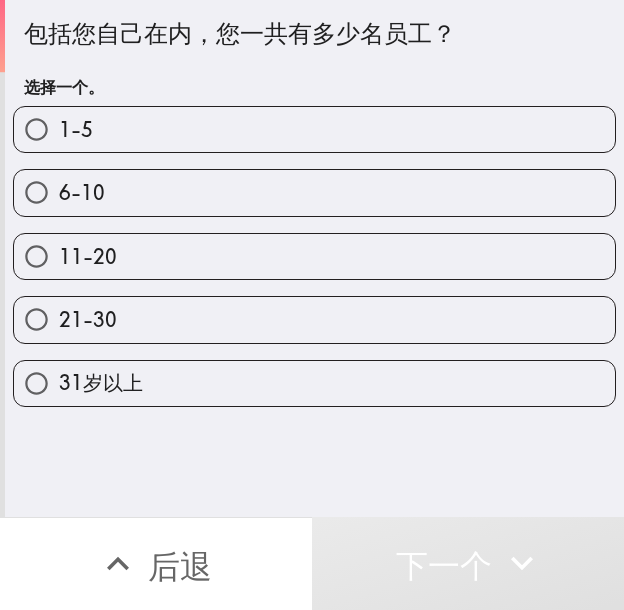 drag, startPoint x: 289, startPoint y: 330, endPoint x: 335, endPoint y: 359, distance: 54.378304 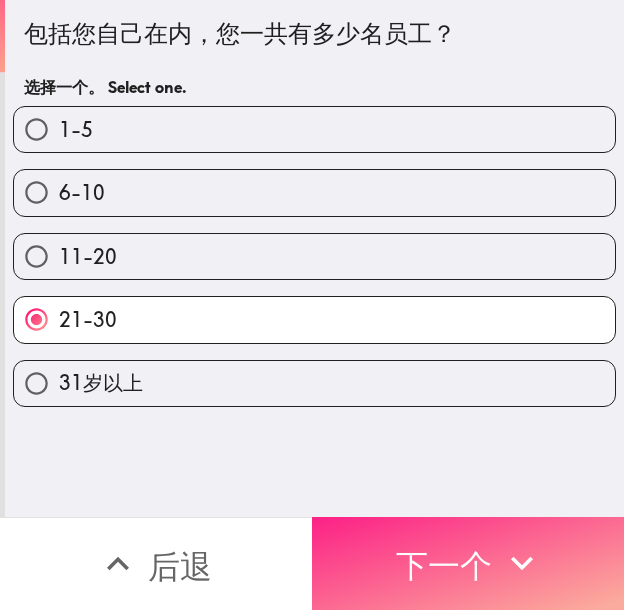click 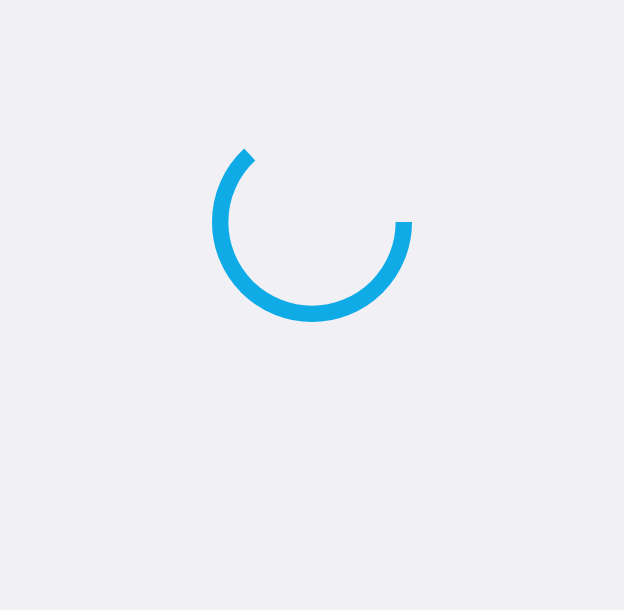scroll, scrollTop: 0, scrollLeft: 0, axis: both 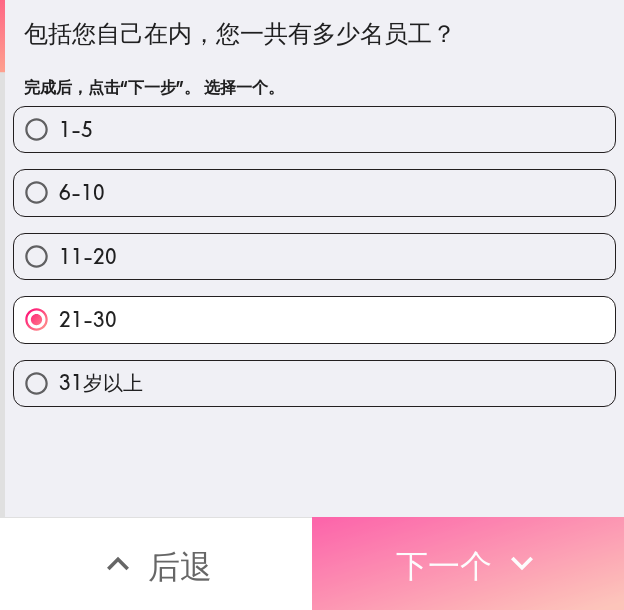 click on "下一个" at bounding box center (444, 566) 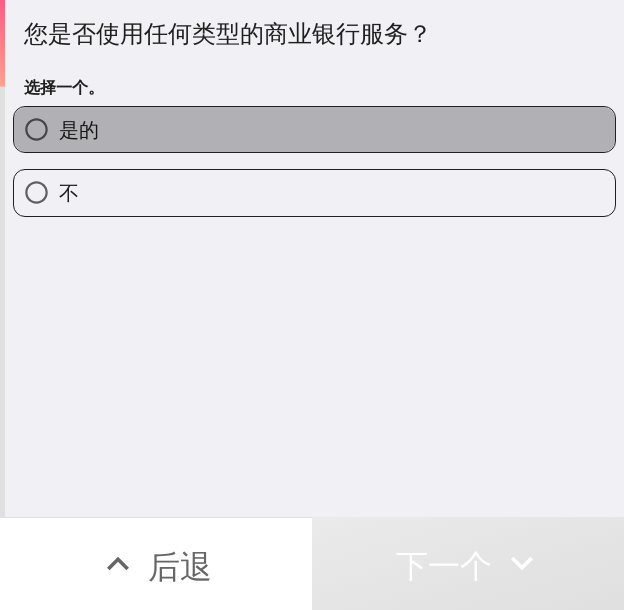 drag, startPoint x: 316, startPoint y: 144, endPoint x: 367, endPoint y: 151, distance: 51.47815 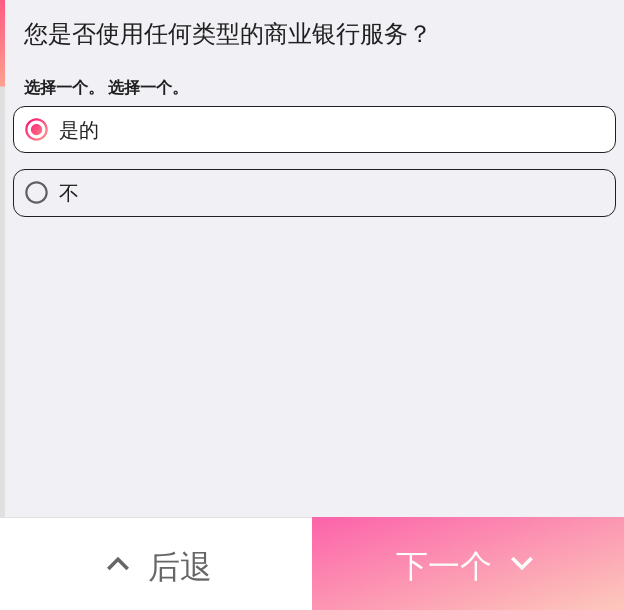 click on "下一个" at bounding box center [468, 563] 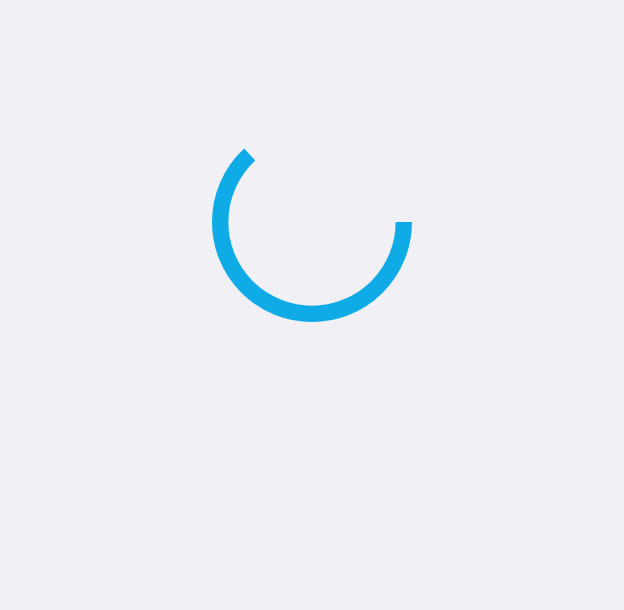 scroll, scrollTop: 0, scrollLeft: 0, axis: both 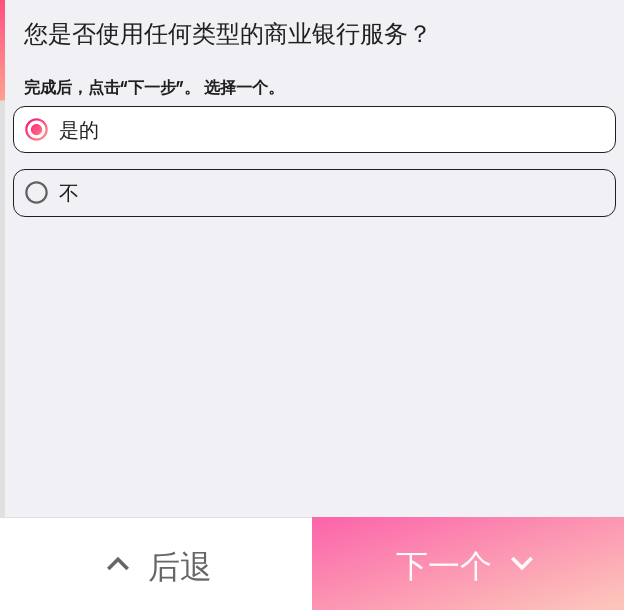click on "下一个" at bounding box center [468, 563] 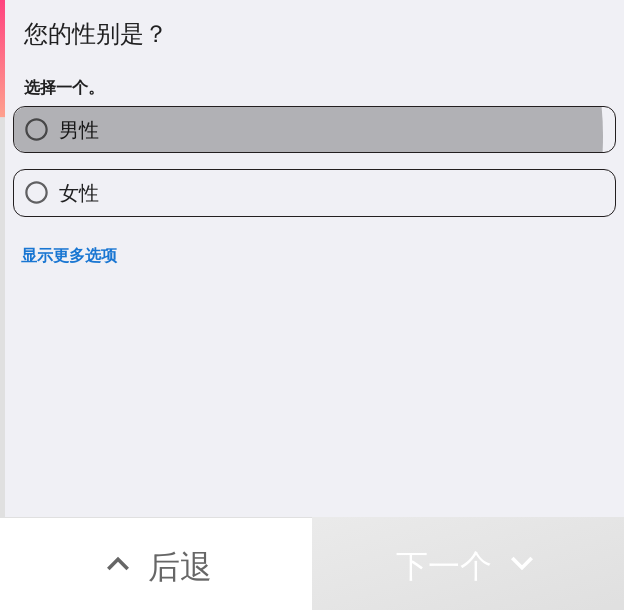 drag, startPoint x: 299, startPoint y: 136, endPoint x: 417, endPoint y: 144, distance: 118.270874 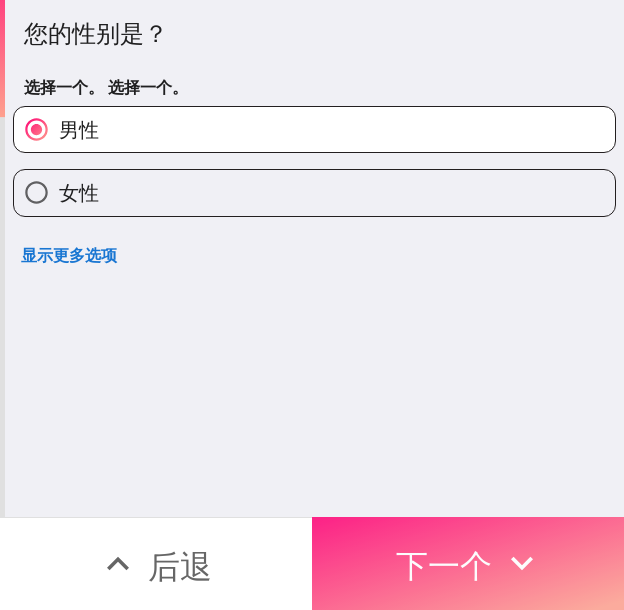 click on "下一个" at bounding box center (468, 563) 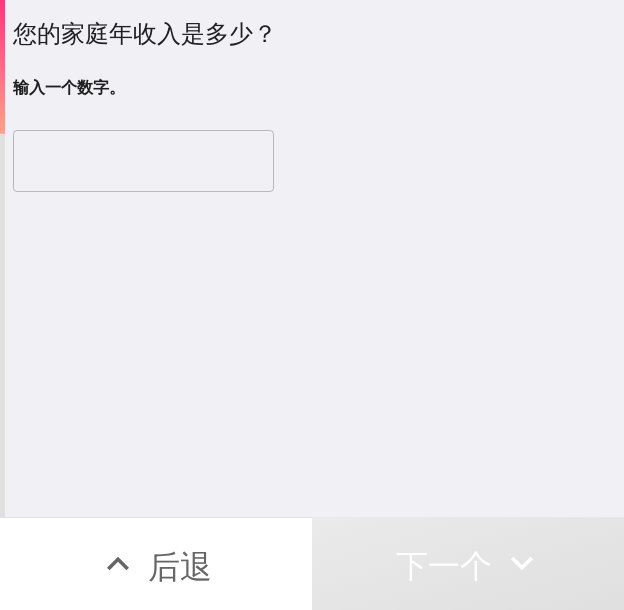 click at bounding box center [143, 161] 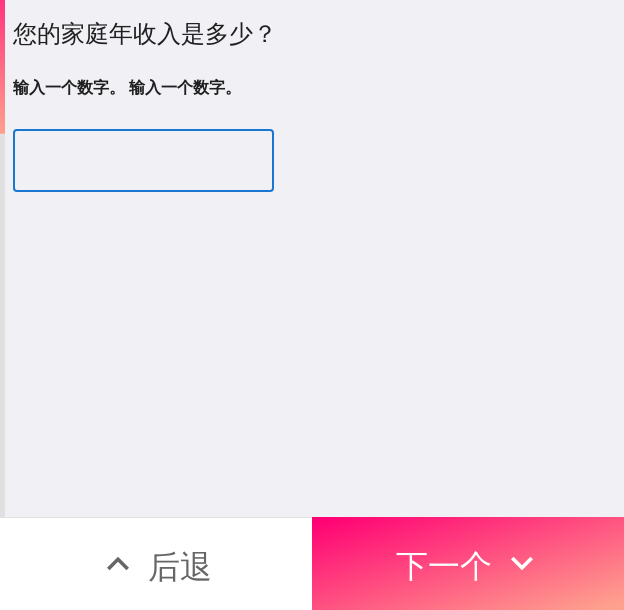 type on "250000" 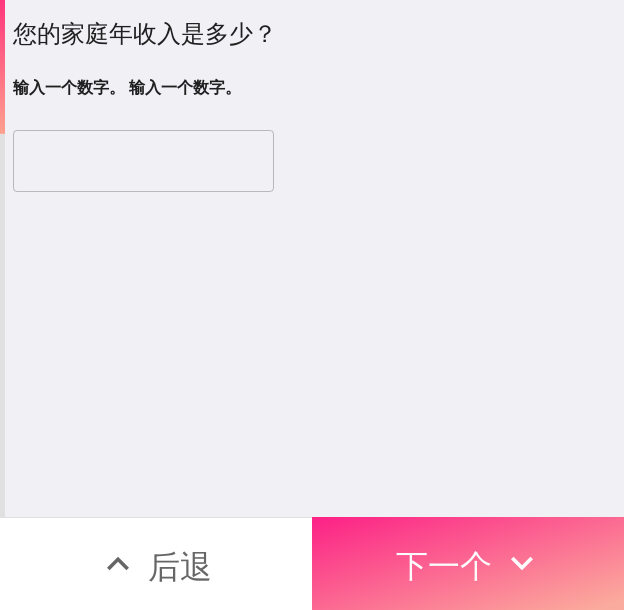 click on "下一个" at bounding box center (468, 563) 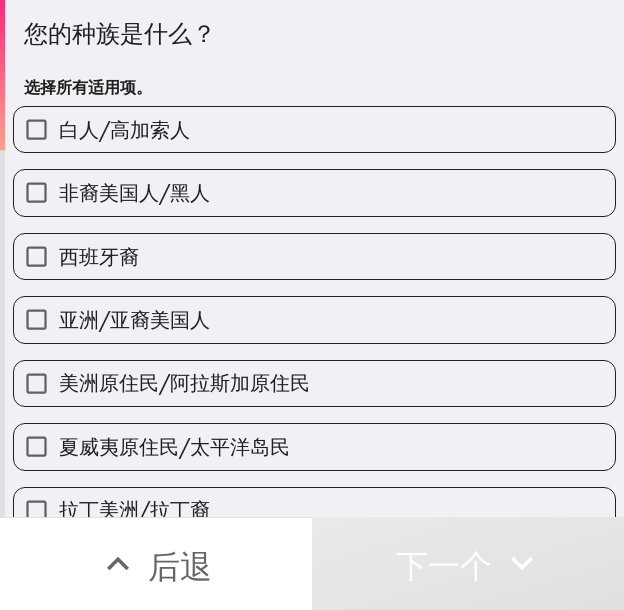 click on "白人/高加索人" at bounding box center [314, 129] 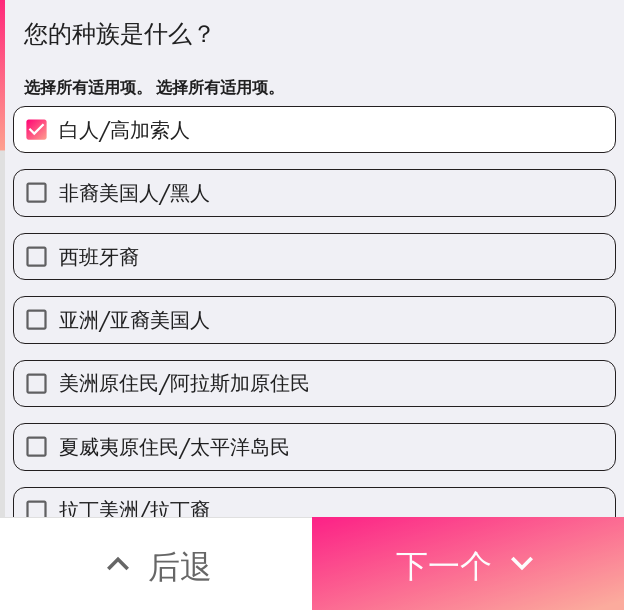 click 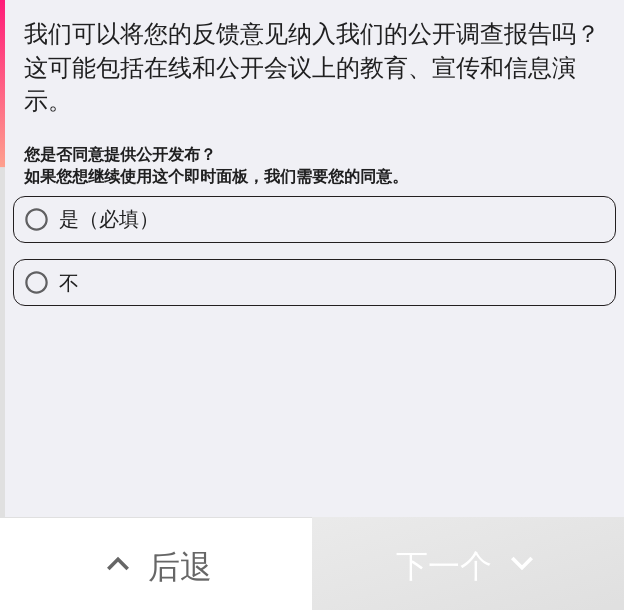 click on "是（必填）" at bounding box center (314, 219) 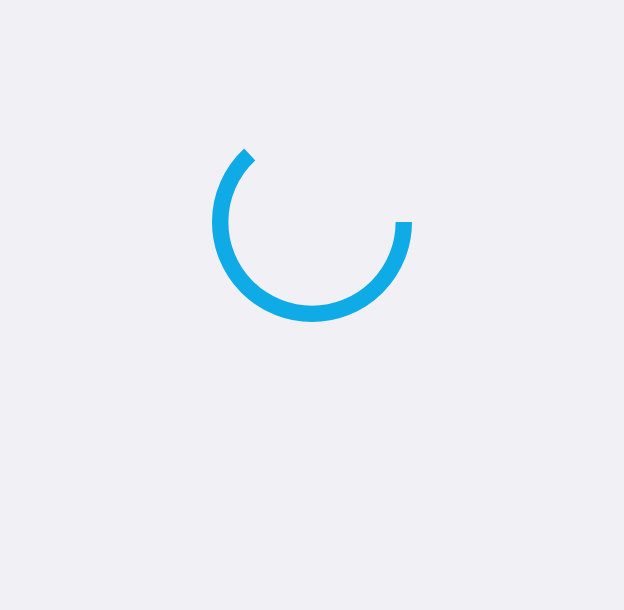 scroll, scrollTop: 0, scrollLeft: 0, axis: both 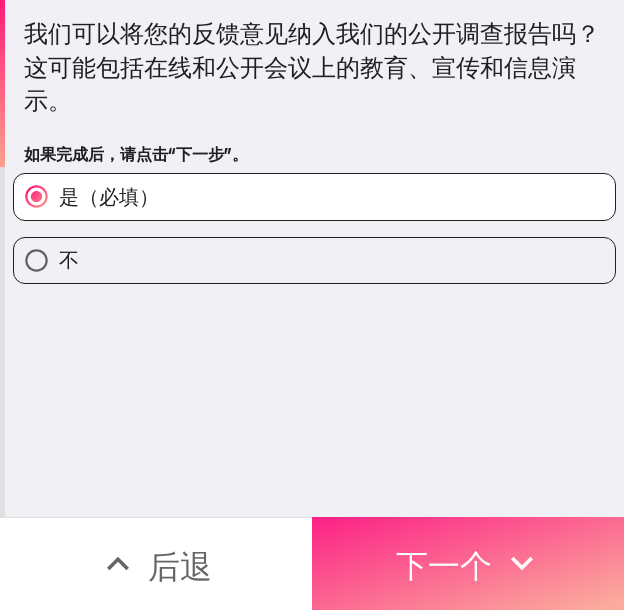 click on "下一个" at bounding box center [444, 566] 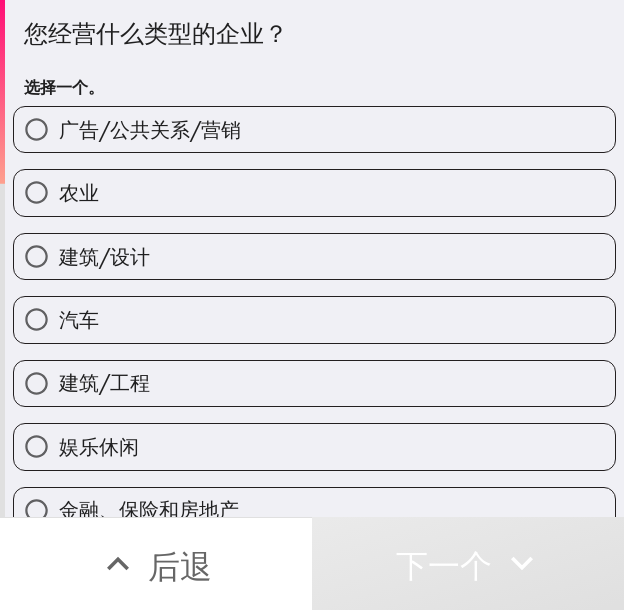type 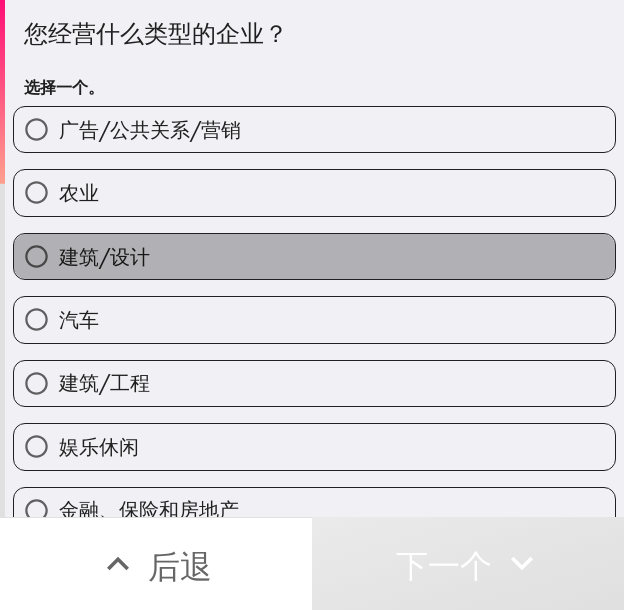 click on "建筑/设计" at bounding box center (314, 256) 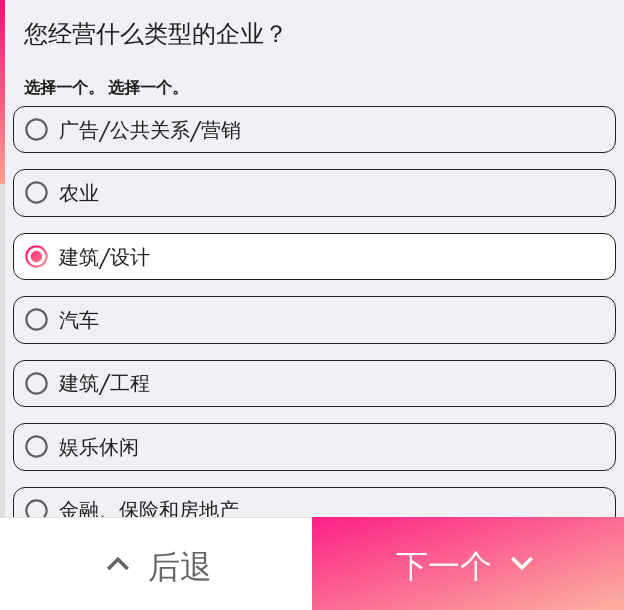 click on "下一个" at bounding box center [468, 563] 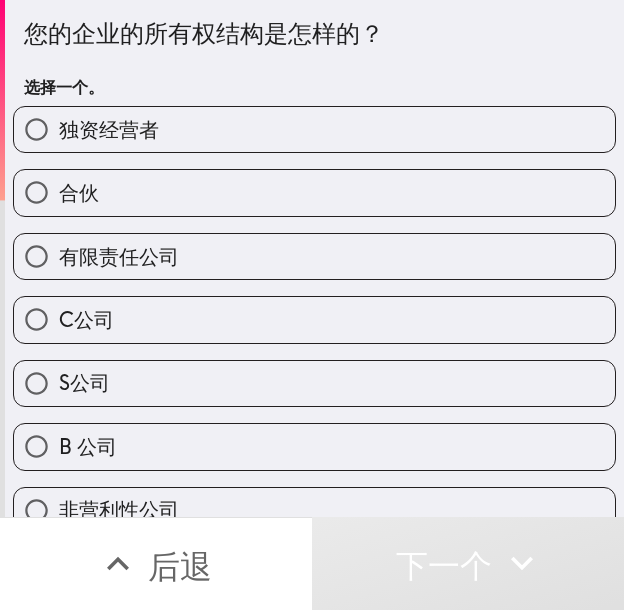 click on "独资经营者" at bounding box center (314, 129) 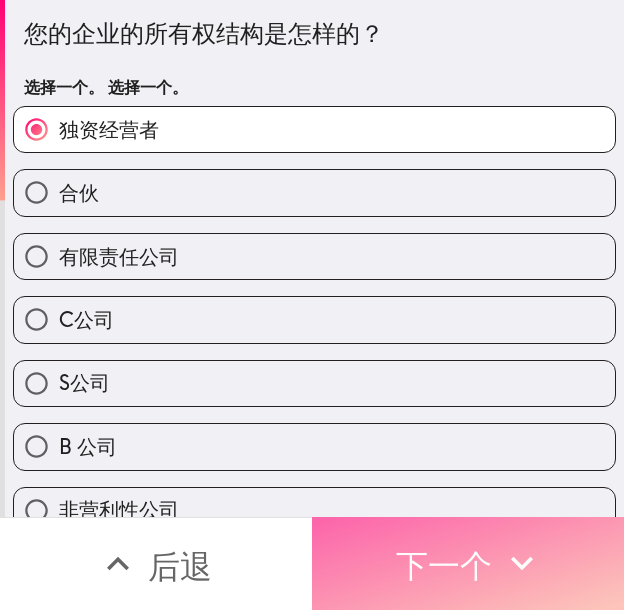 click 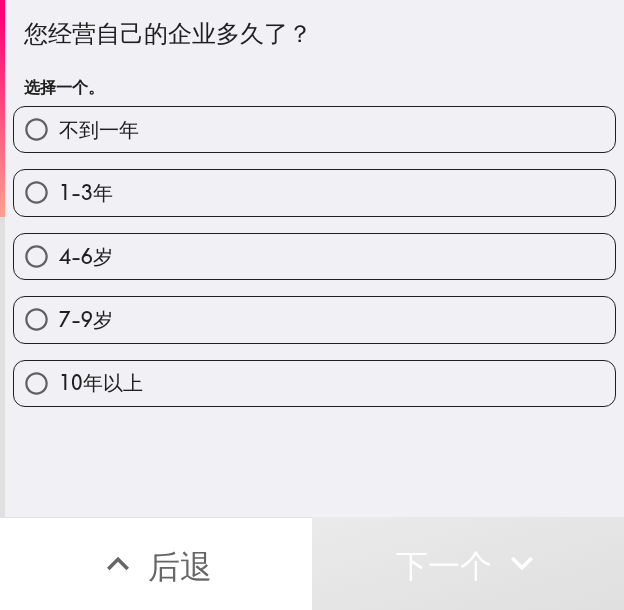 click on "10年以上" at bounding box center (314, 383) 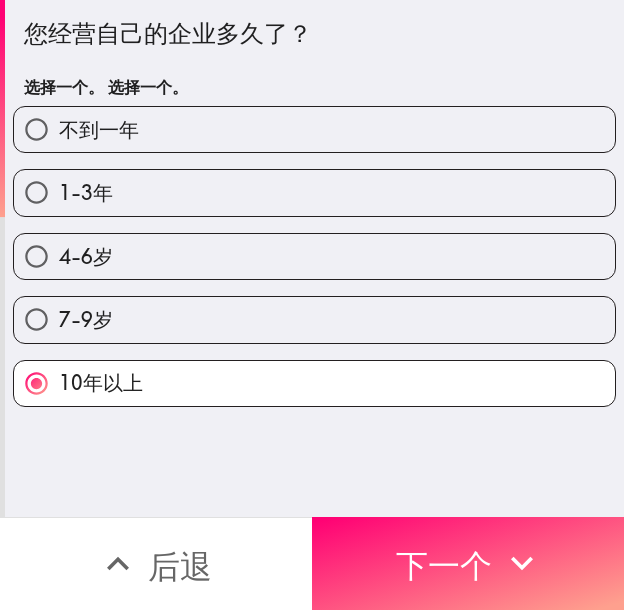 click on "4-6岁" at bounding box center (314, 256) 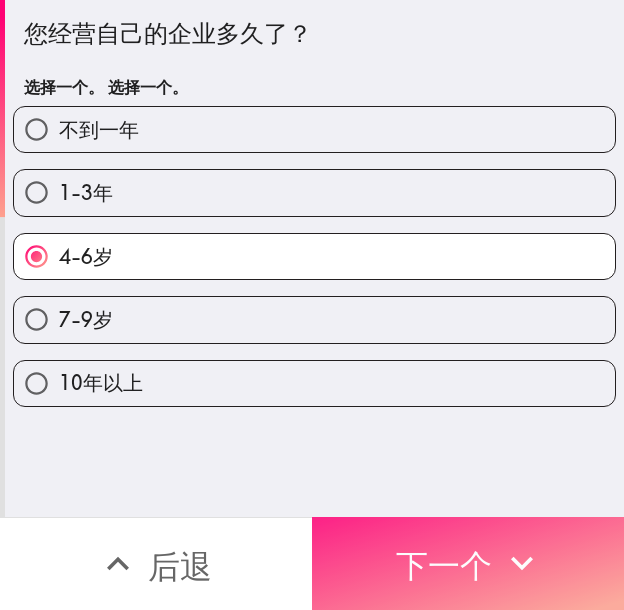 click on "下一个" at bounding box center (468, 563) 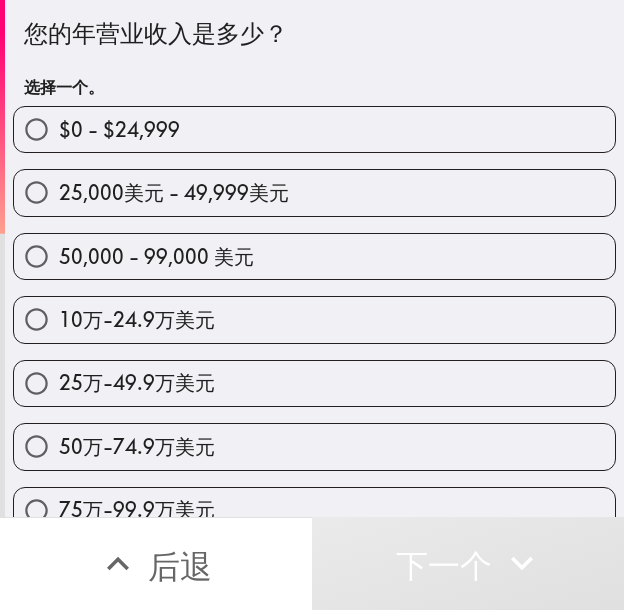 click on "25万-49.9万美元" at bounding box center [314, 383] 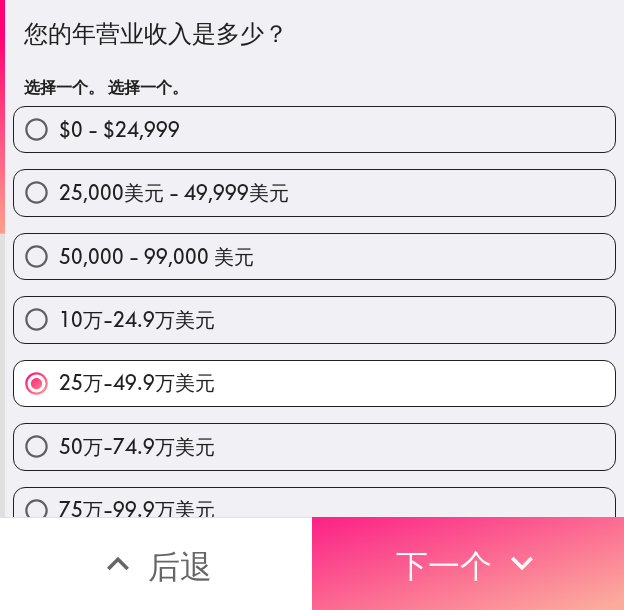 click on "下一个" at bounding box center (444, 563) 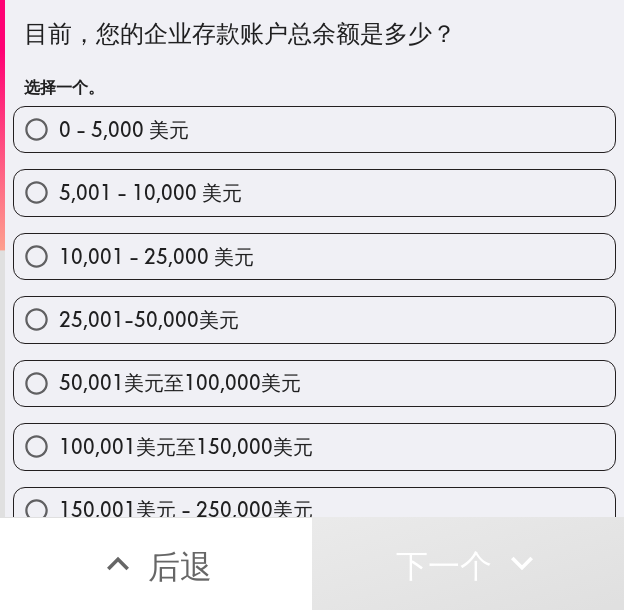 click on "50,001美元至100,000美元" at bounding box center (314, 383) 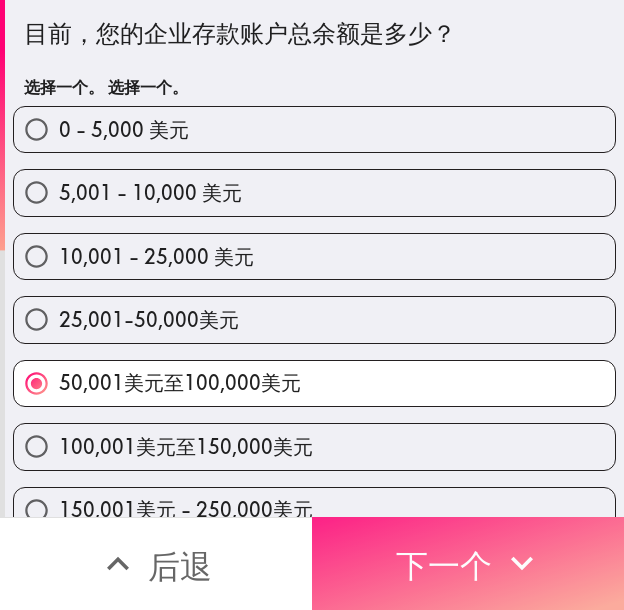 click on "下一个" at bounding box center [444, 566] 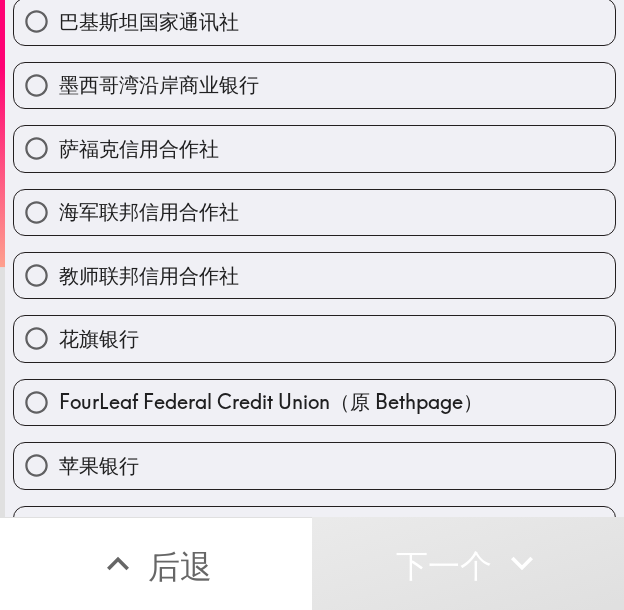 scroll, scrollTop: 300, scrollLeft: 0, axis: vertical 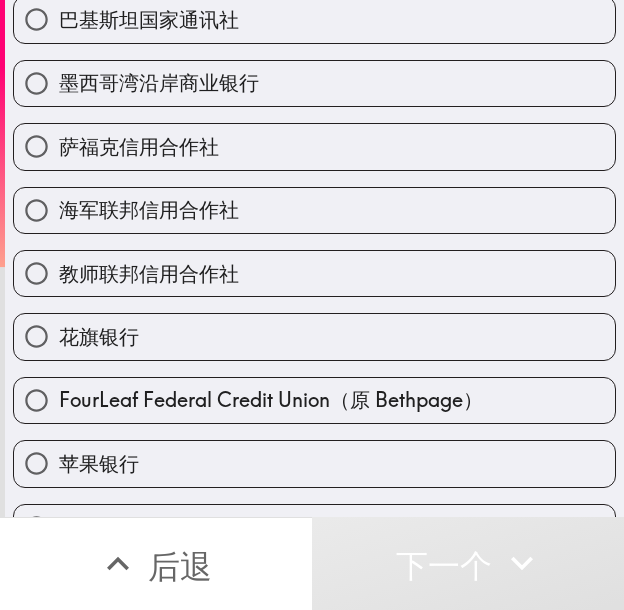 click on "花旗银行" at bounding box center (314, 336) 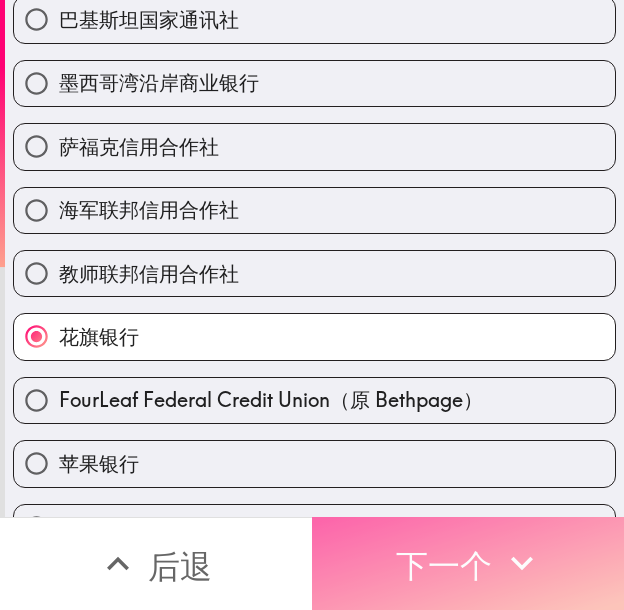 click on "下一个" at bounding box center (468, 563) 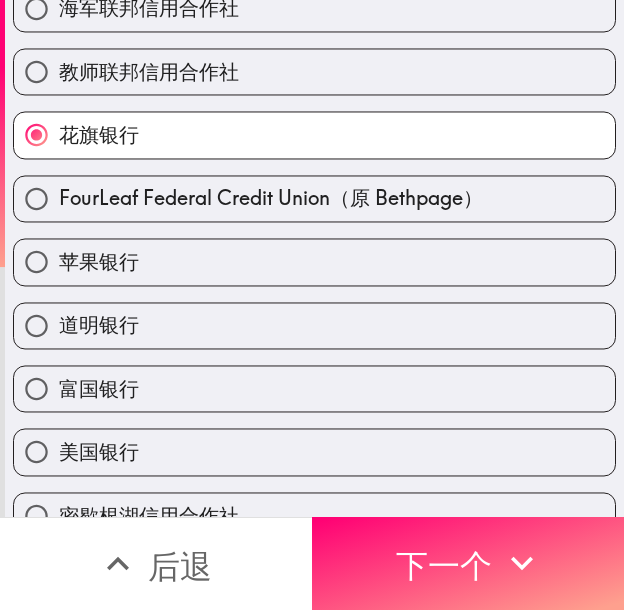 scroll, scrollTop: 0, scrollLeft: 0, axis: both 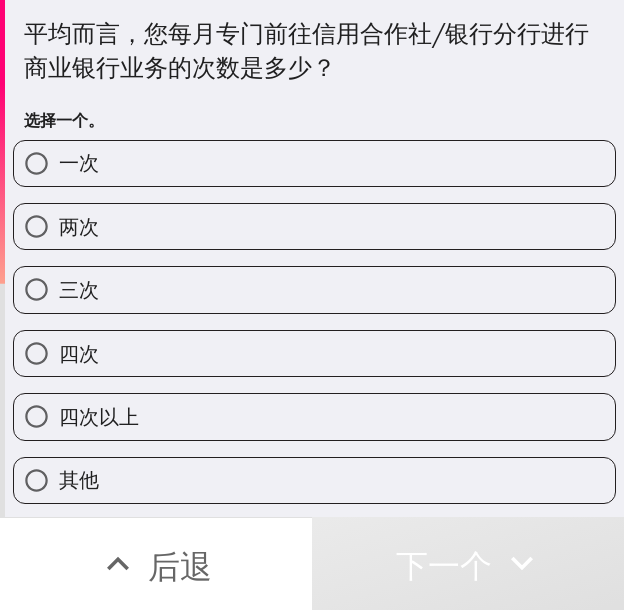 drag, startPoint x: 162, startPoint y: 204, endPoint x: 264, endPoint y: 213, distance: 102.396286 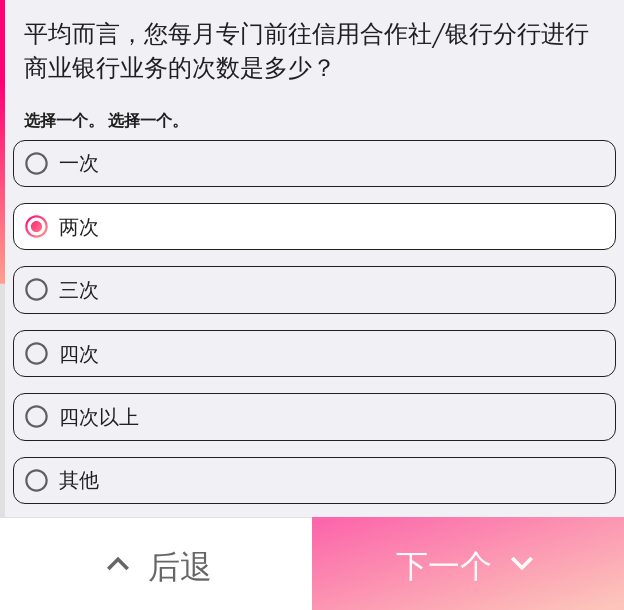 click on "下一个" at bounding box center [468, 563] 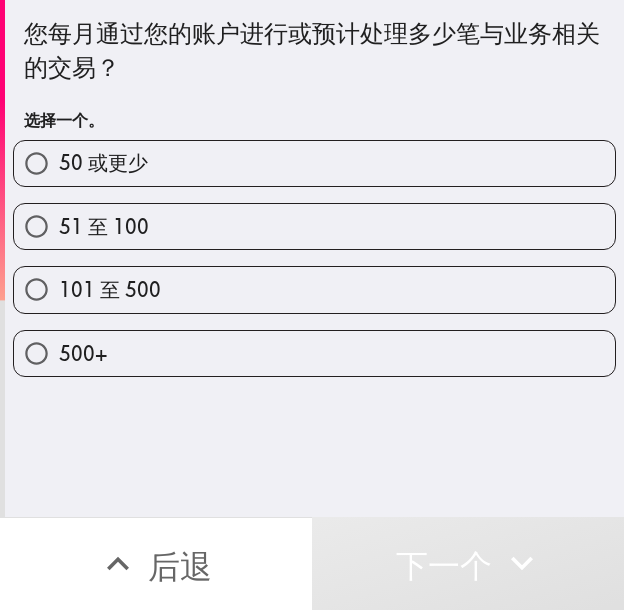 drag, startPoint x: 380, startPoint y: 297, endPoint x: 501, endPoint y: 295, distance: 121.016525 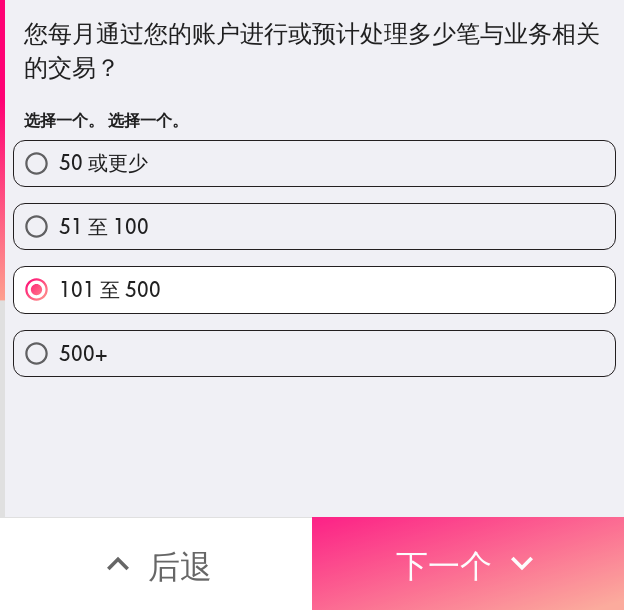 click on "下一个" at bounding box center [444, 563] 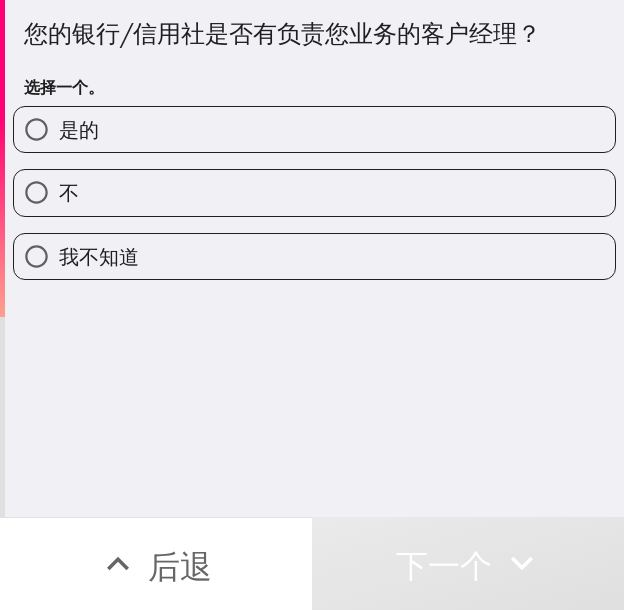 drag, startPoint x: 459, startPoint y: 132, endPoint x: 536, endPoint y: 133, distance: 77.00649 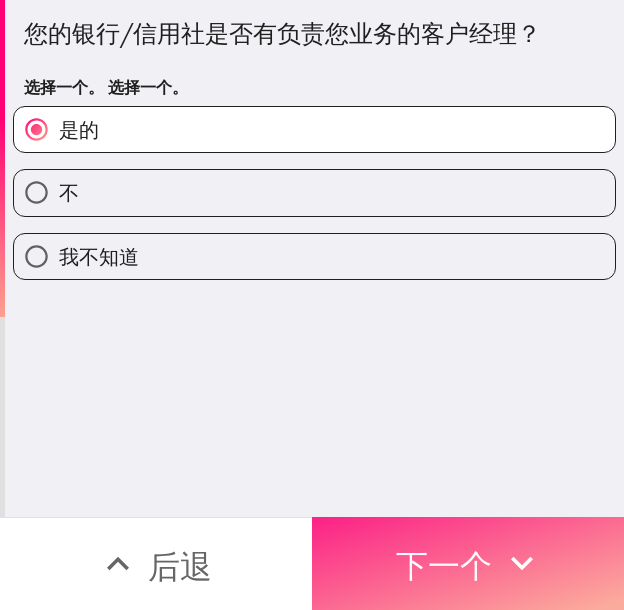 click 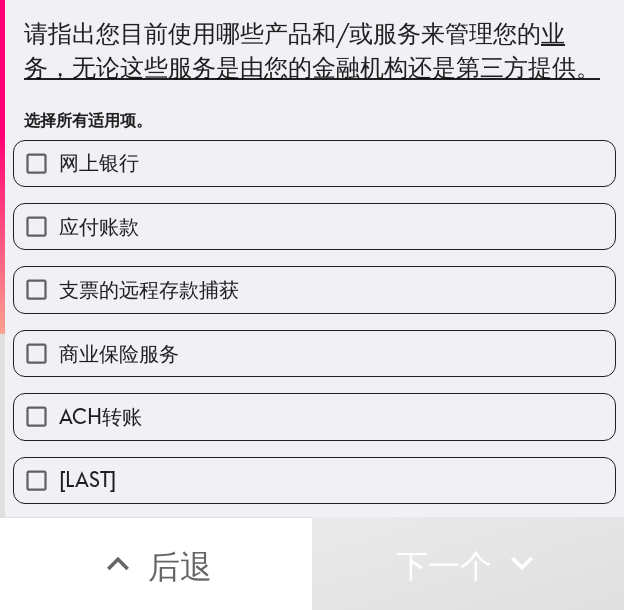 drag, startPoint x: 320, startPoint y: 195, endPoint x: 316, endPoint y: 210, distance: 15.524175 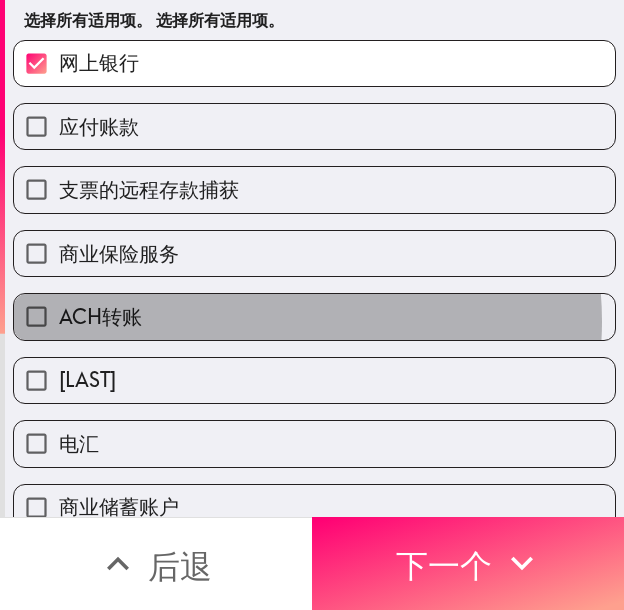 click on "ACH转账" at bounding box center [314, 316] 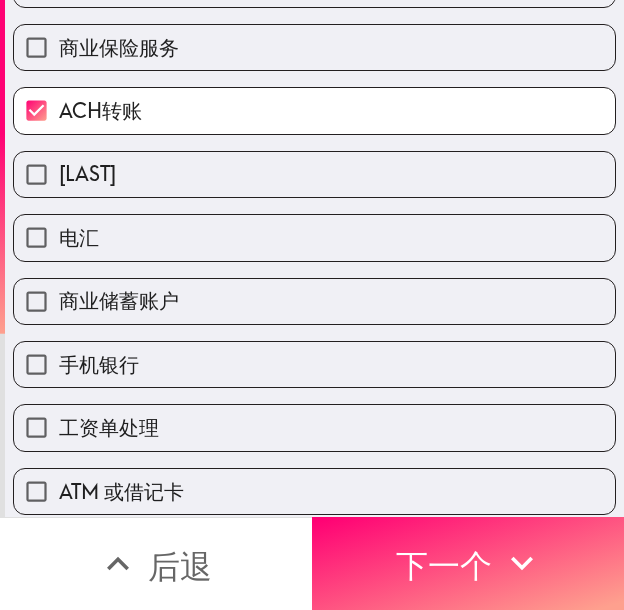 scroll, scrollTop: 400, scrollLeft: 0, axis: vertical 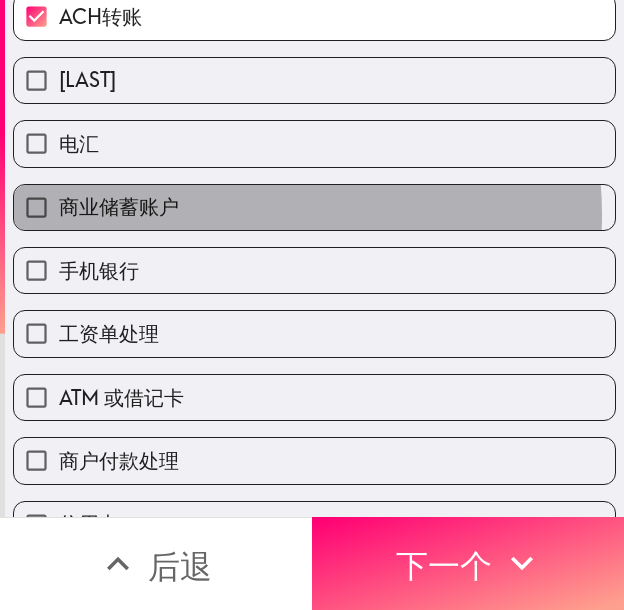 click on "商业储蓄账户" at bounding box center (314, 207) 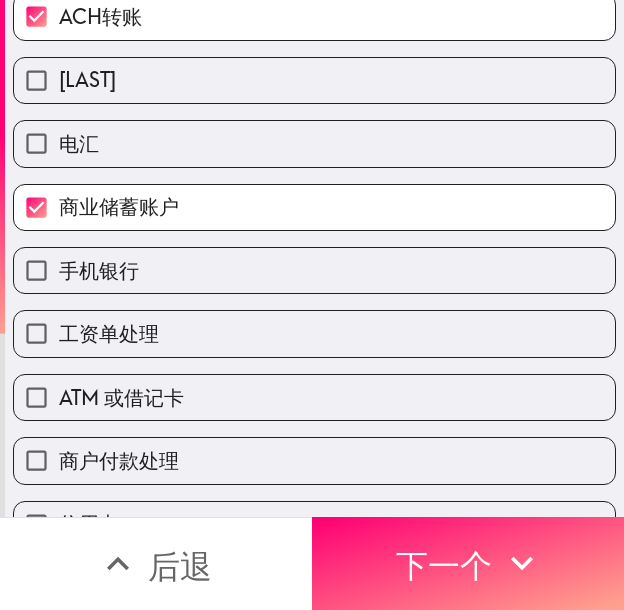 click on "手机银行" at bounding box center (314, 270) 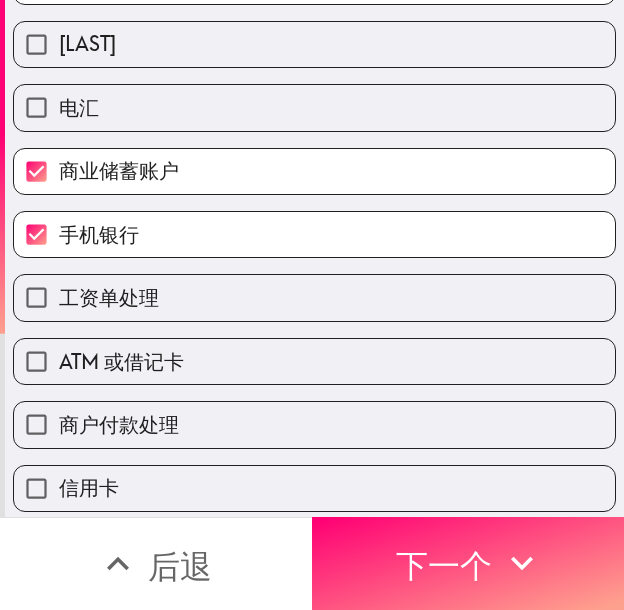 scroll, scrollTop: 500, scrollLeft: 0, axis: vertical 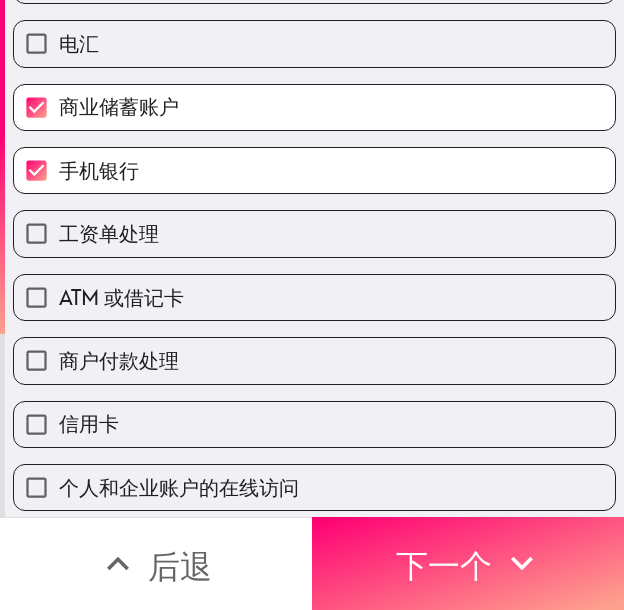 drag, startPoint x: 252, startPoint y: 277, endPoint x: 238, endPoint y: 315, distance: 40.496914 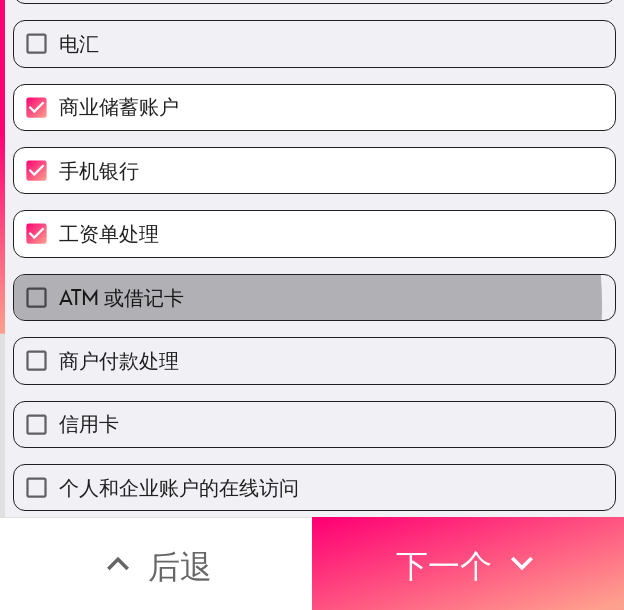 click on "ATM 或借记卡" at bounding box center (314, 297) 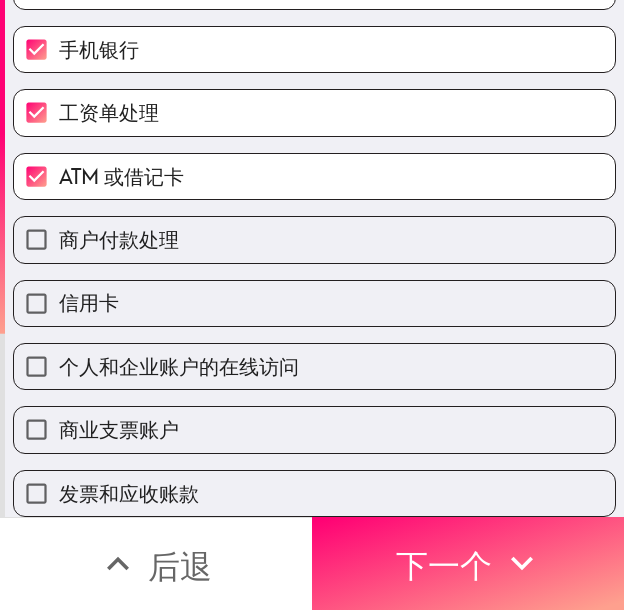 scroll, scrollTop: 670, scrollLeft: 0, axis: vertical 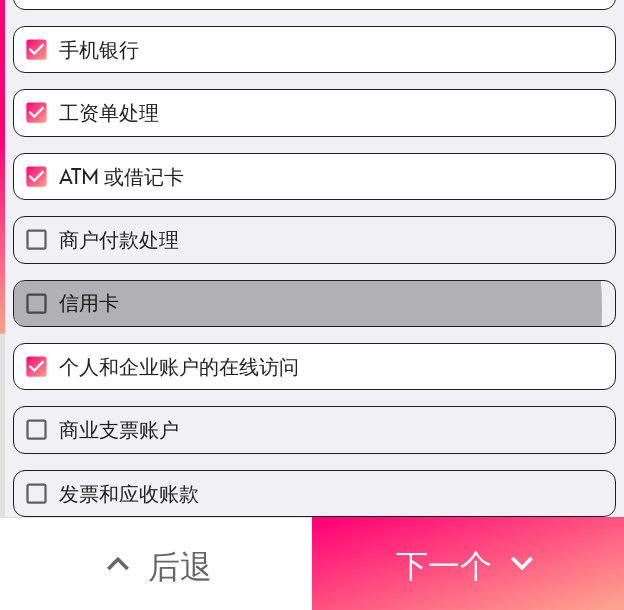 click on "信用卡" at bounding box center [314, 303] 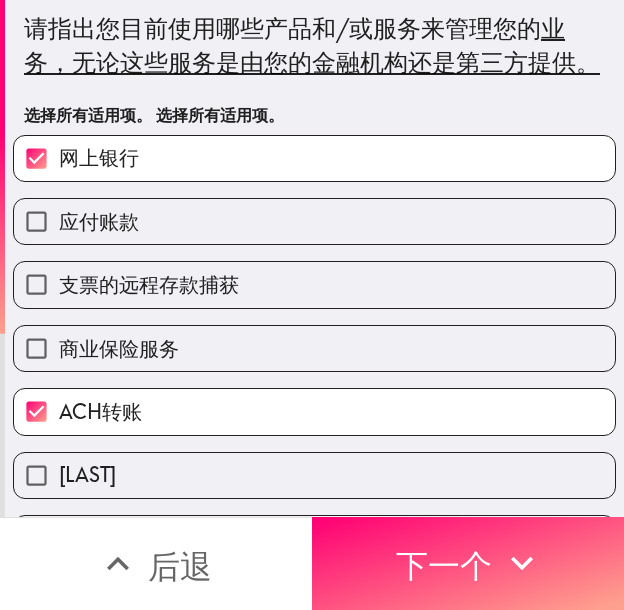scroll, scrollTop: 0, scrollLeft: 0, axis: both 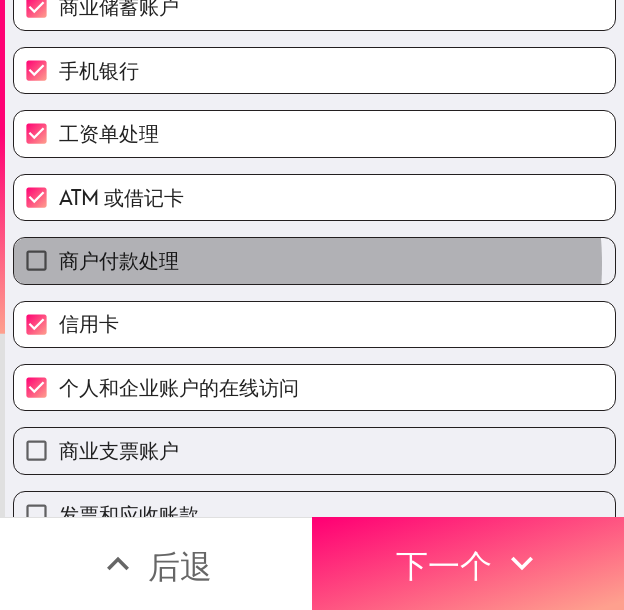 click on "商户付款处理" at bounding box center (314, 260) 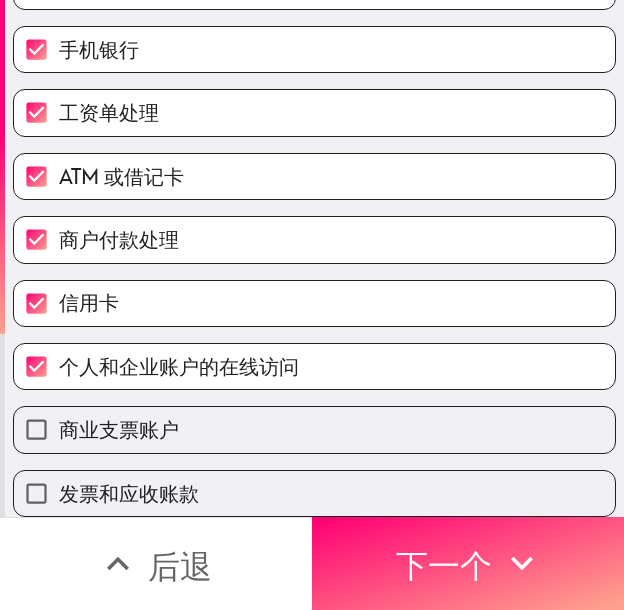 scroll, scrollTop: 670, scrollLeft: 0, axis: vertical 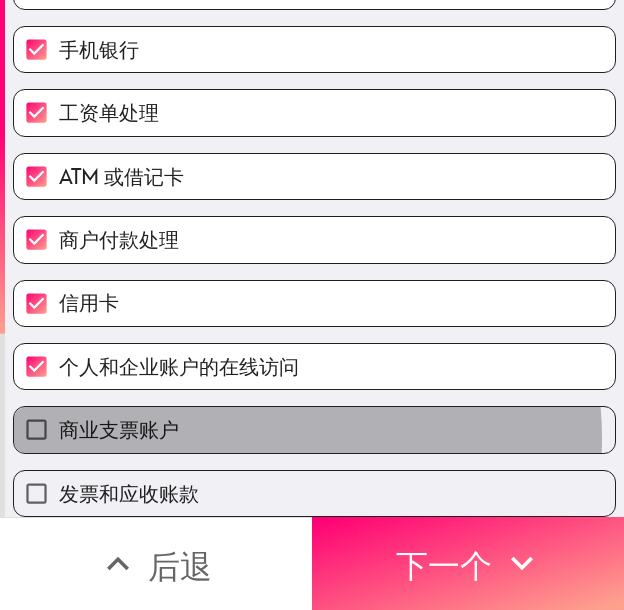 click on "商业支票账户" at bounding box center (314, 429) 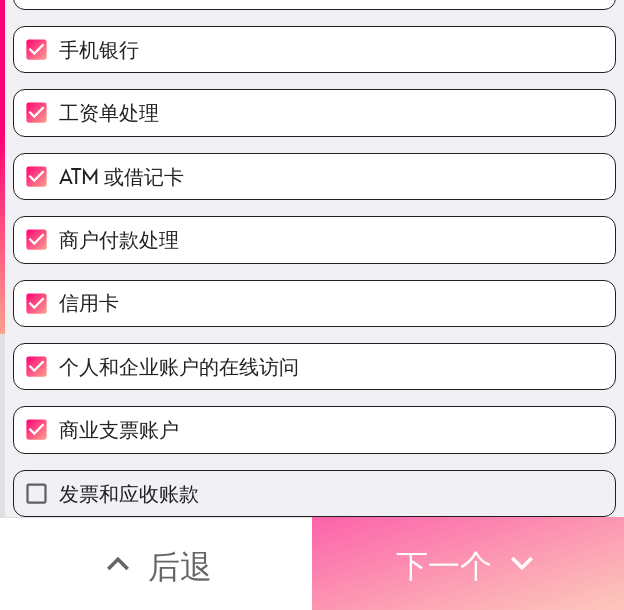 click on "下一个" at bounding box center [444, 566] 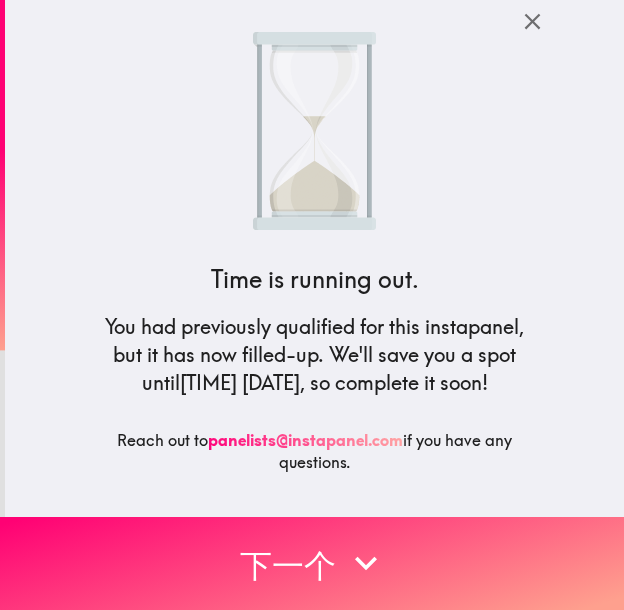 scroll, scrollTop: 0, scrollLeft: 0, axis: both 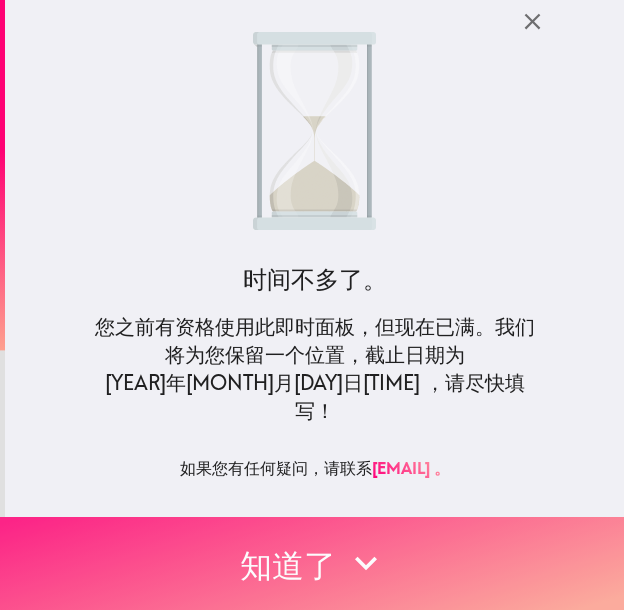 click on "知道了" at bounding box center (312, 563) 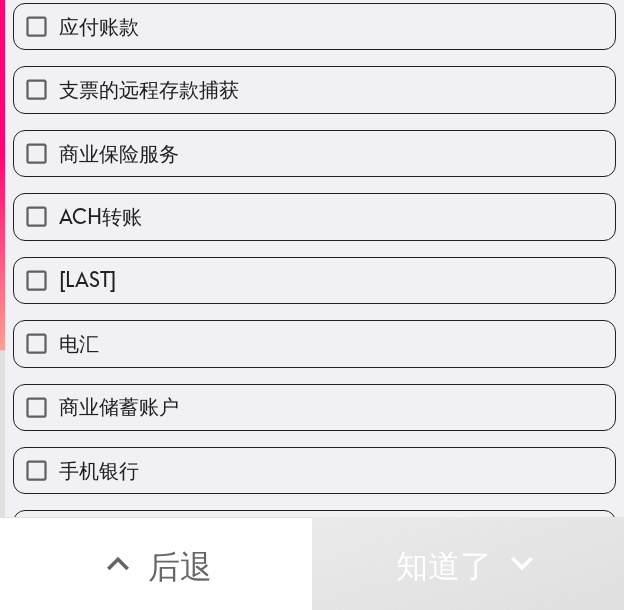 click on "[LAST]" at bounding box center (314, 280) 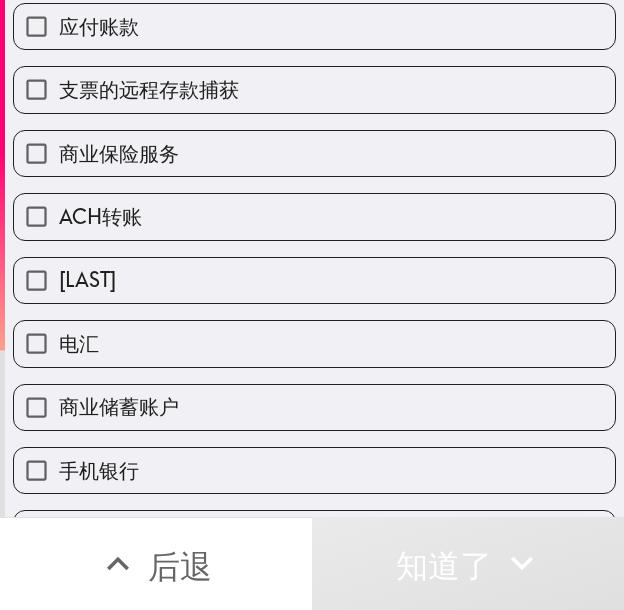 checkbox on "true" 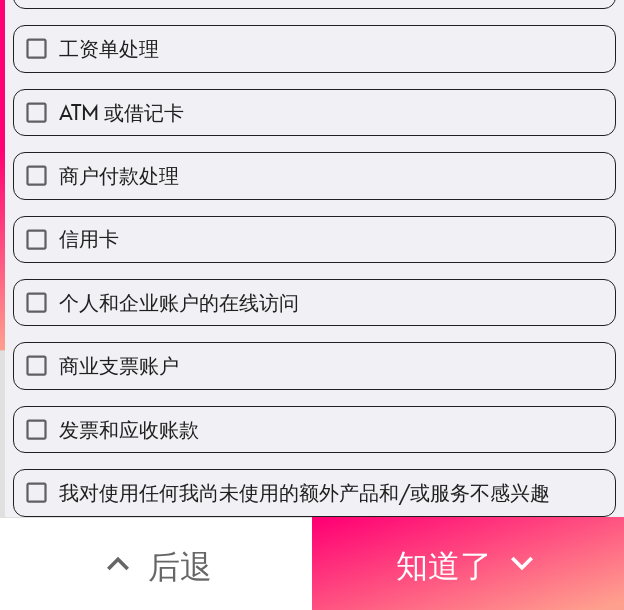 scroll, scrollTop: 700, scrollLeft: 0, axis: vertical 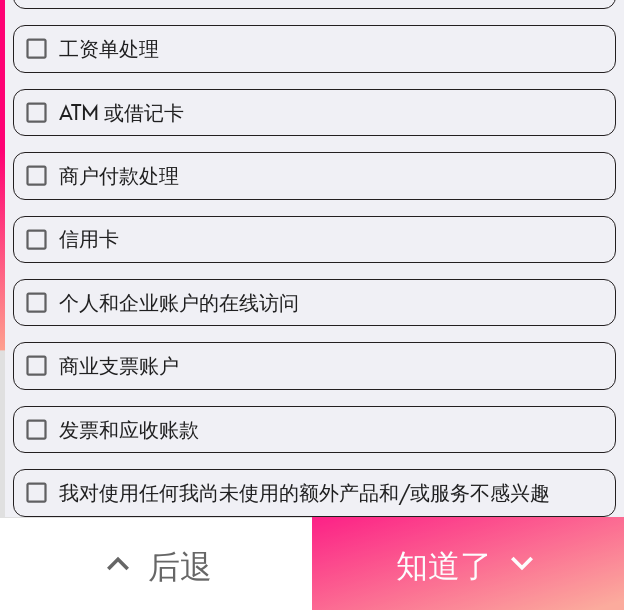 click on "知道了" at bounding box center (444, 566) 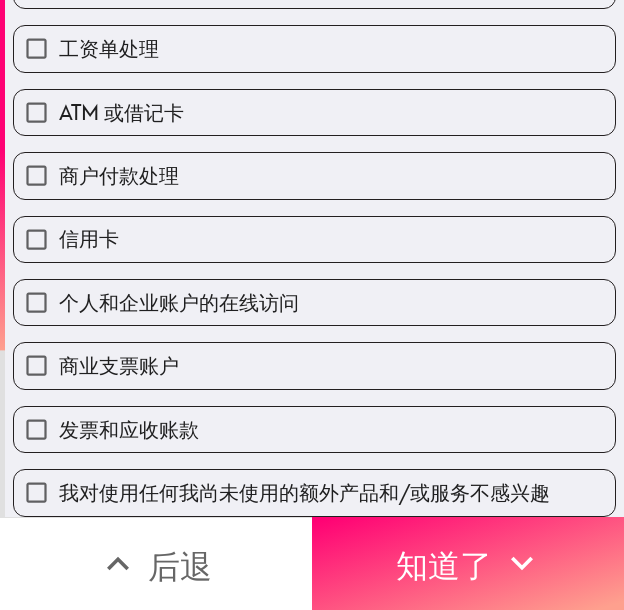 scroll, scrollTop: 0, scrollLeft: 0, axis: both 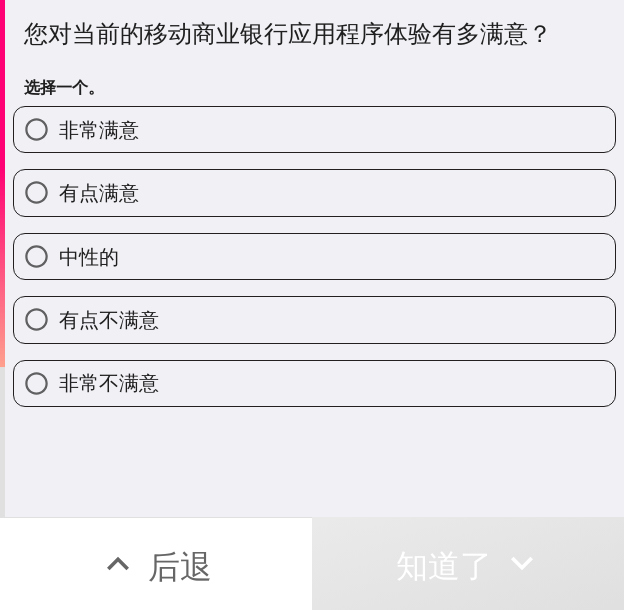 drag, startPoint x: 428, startPoint y: 114, endPoint x: 483, endPoint y: 127, distance: 56.515484 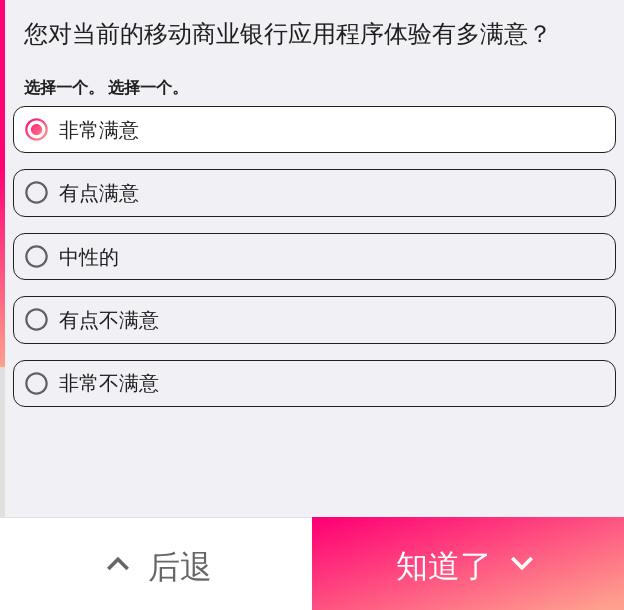 drag, startPoint x: 499, startPoint y: 558, endPoint x: 622, endPoint y: 562, distance: 123.065025 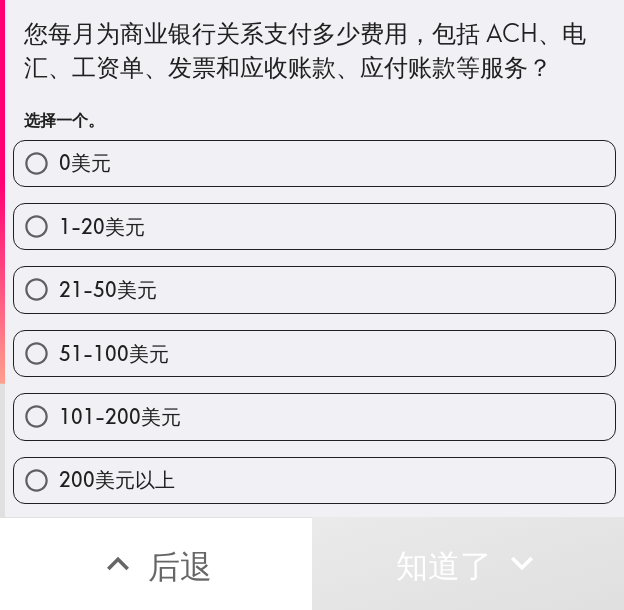 drag, startPoint x: 279, startPoint y: 422, endPoint x: 586, endPoint y: 440, distance: 307.52722 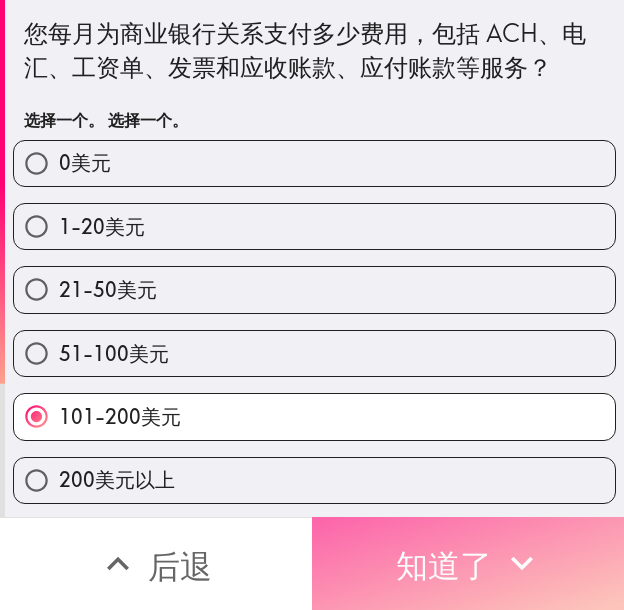 click on "知道了" at bounding box center (444, 566) 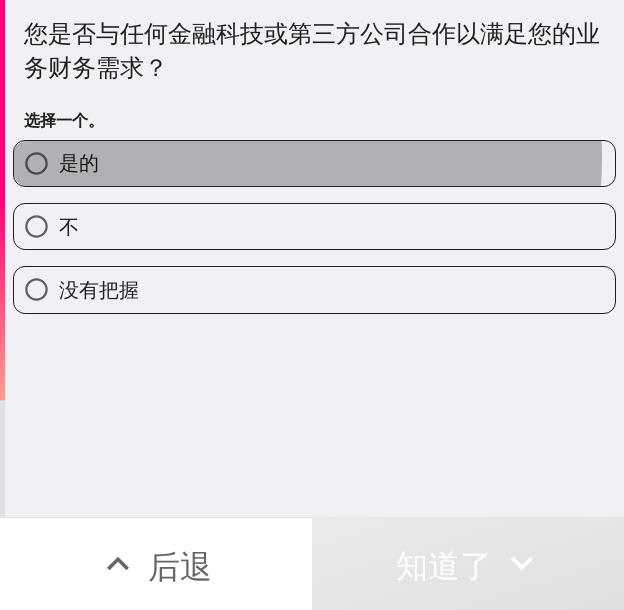 click on "是的" at bounding box center (314, 163) 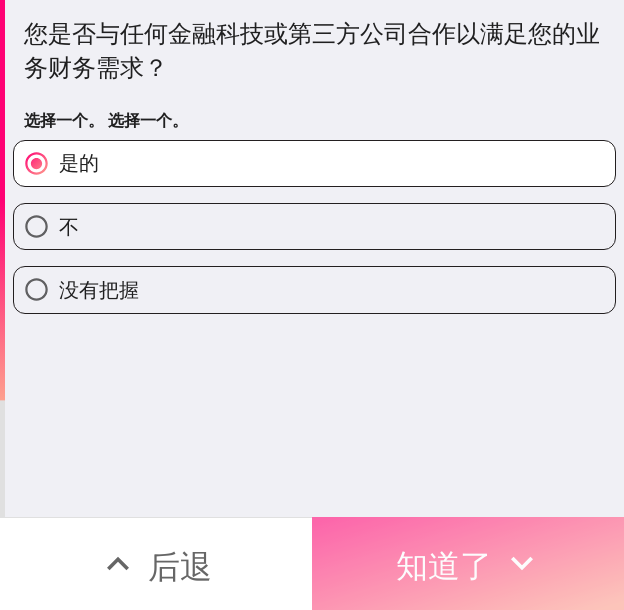 click 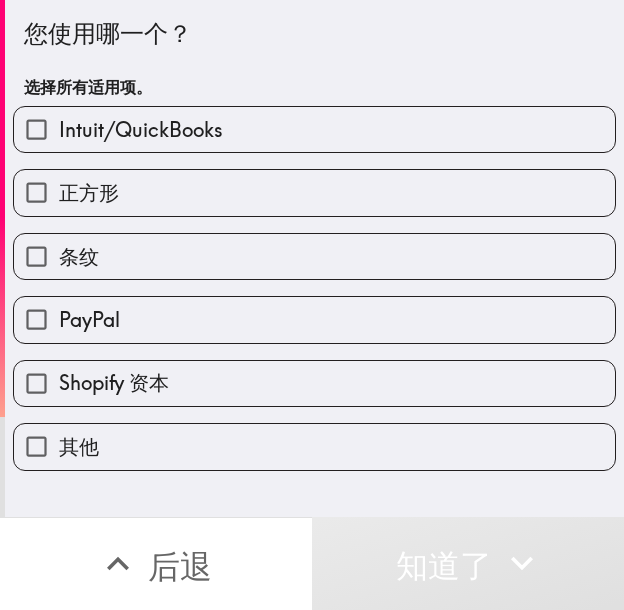 click on "条纹" at bounding box center [314, 256] 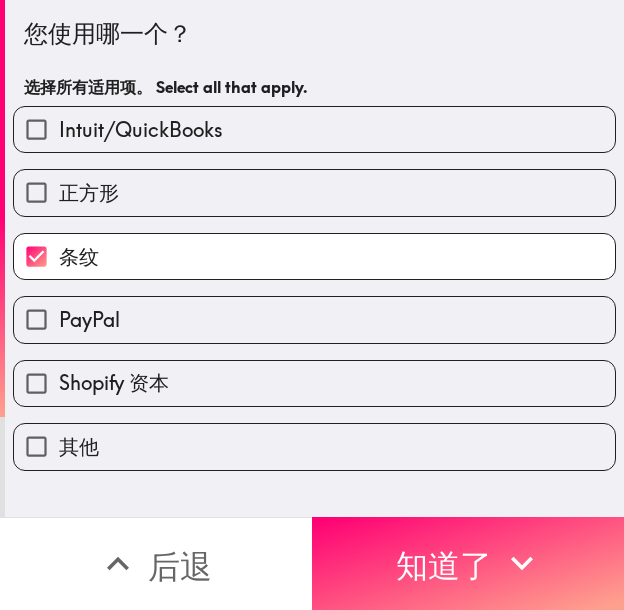 click on "Intuit/QuickBooks" at bounding box center (314, 129) 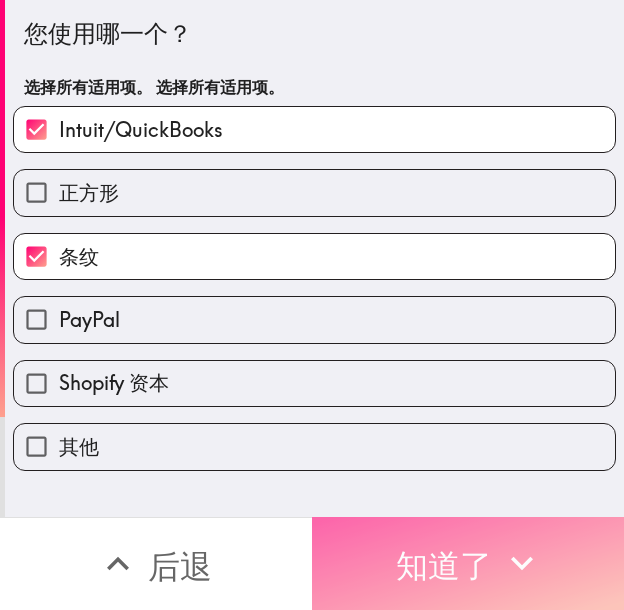 click on "知道了" at bounding box center (444, 566) 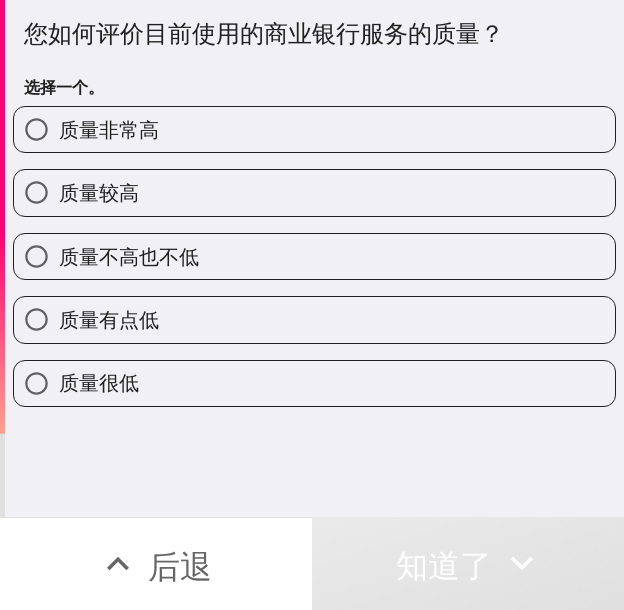click on "质量非常高" at bounding box center [314, 129] 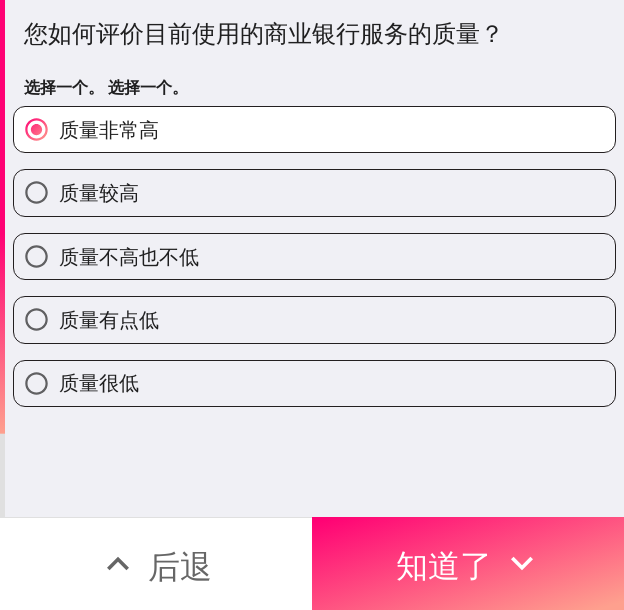 drag, startPoint x: 380, startPoint y: 111, endPoint x: 427, endPoint y: 140, distance: 55.226807 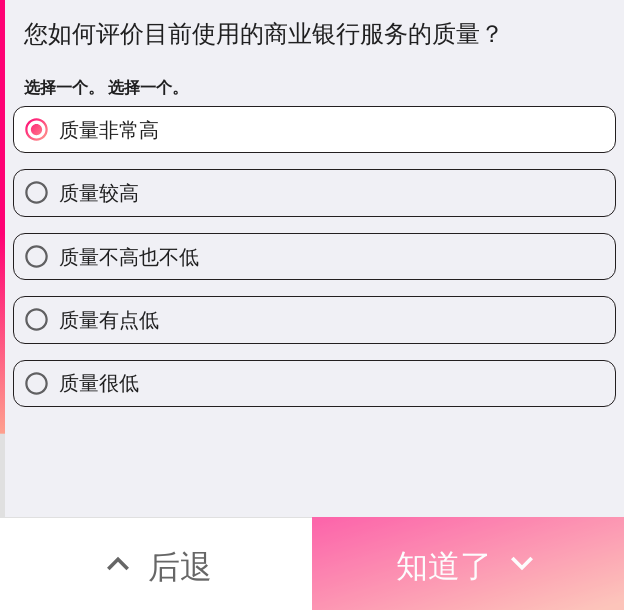 click on "知道了" at bounding box center [444, 563] 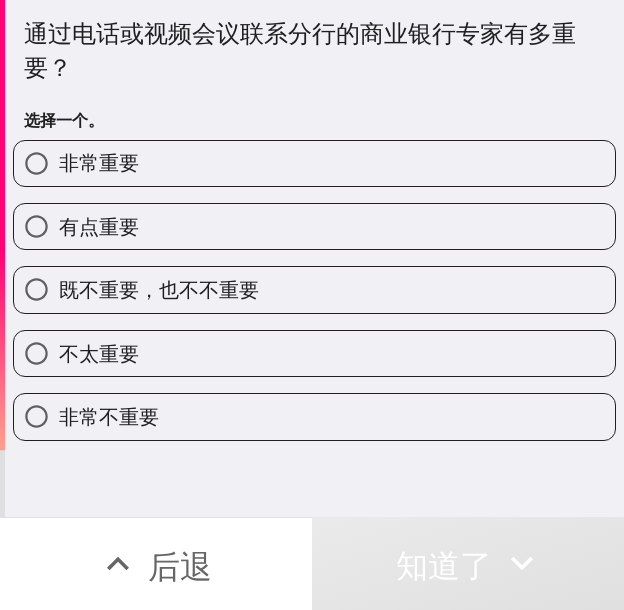drag, startPoint x: 309, startPoint y: 165, endPoint x: 334, endPoint y: 180, distance: 29.15476 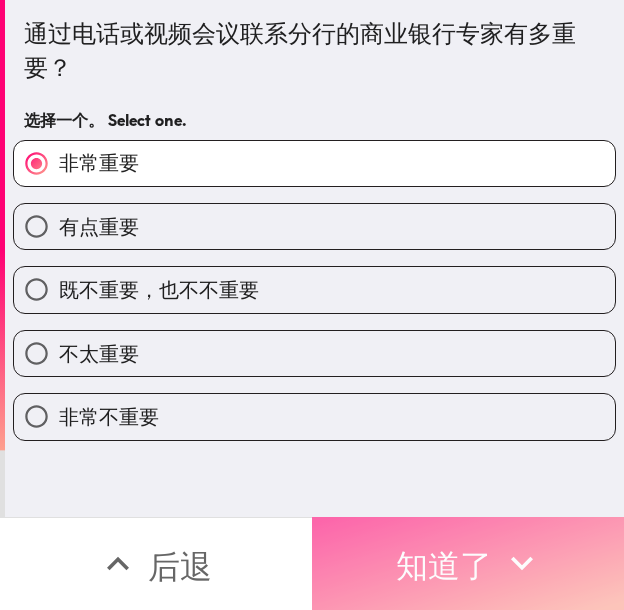 click on "知道了" at bounding box center [444, 566] 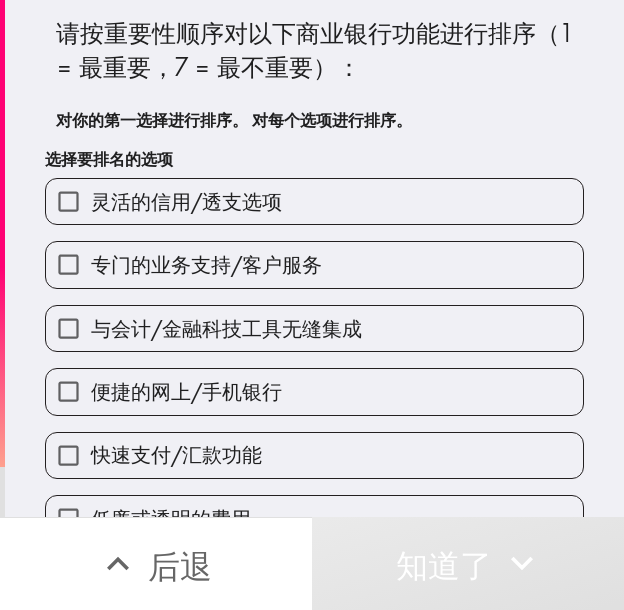 click on "灵活的信用/透支选项" at bounding box center (314, 201) 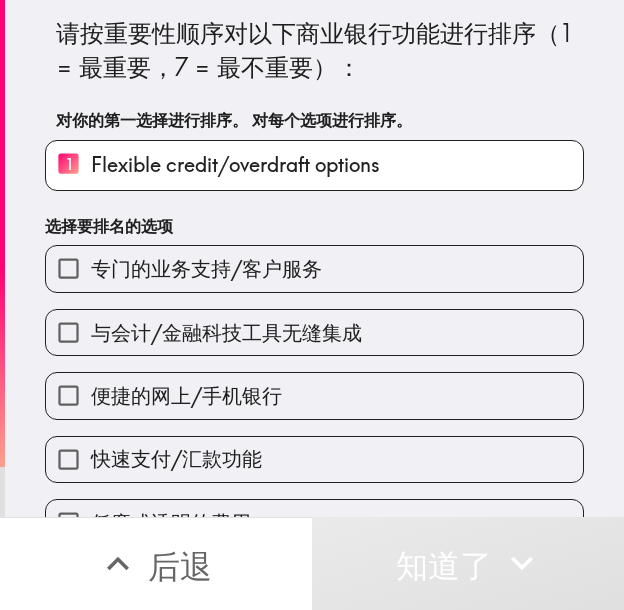 drag, startPoint x: 279, startPoint y: 358, endPoint x: 285, endPoint y: 343, distance: 16.155495 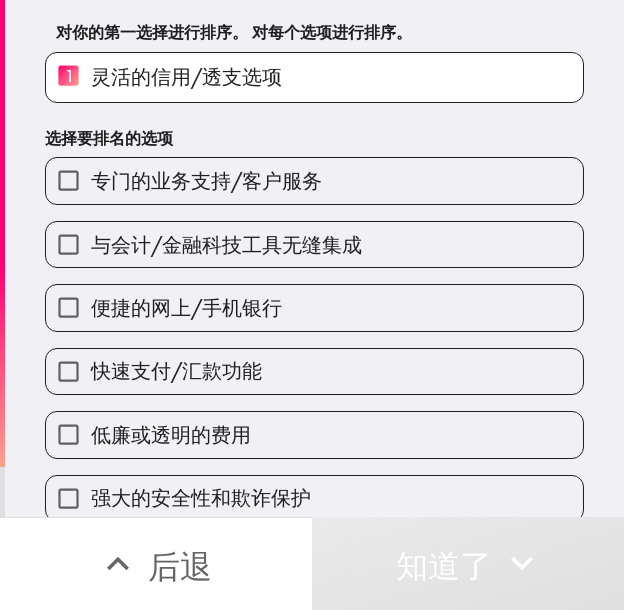 scroll, scrollTop: 108, scrollLeft: 0, axis: vertical 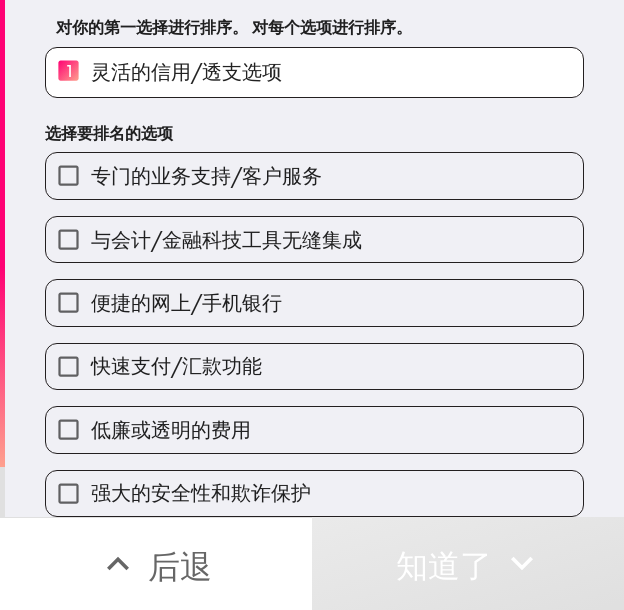 click on "便捷的网上/手机银行" at bounding box center [186, 302] 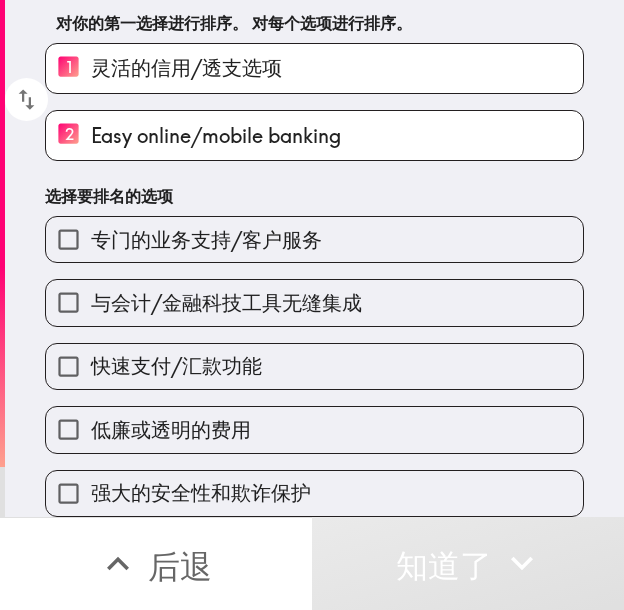 click on "低廉或透明的费用" at bounding box center [314, 429] 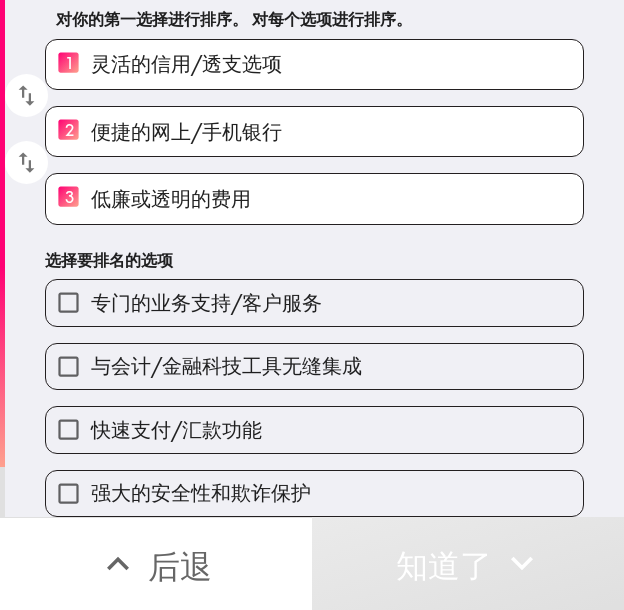 click on "与会计/金融科技工具无缝集成" at bounding box center (226, 365) 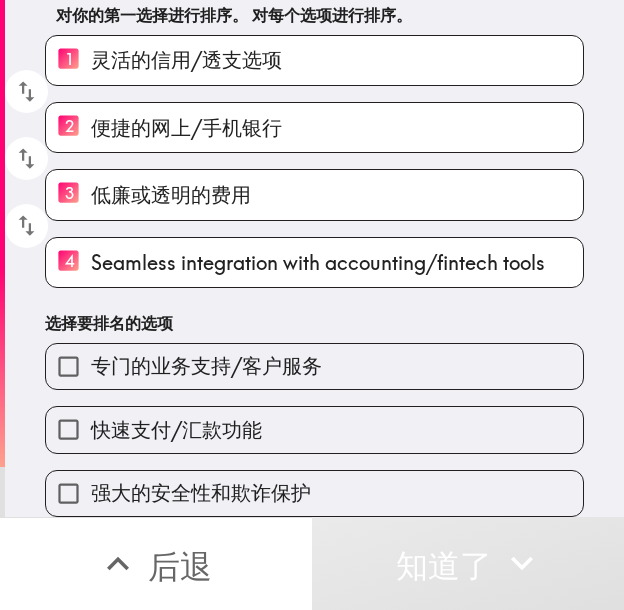 click on "快速支付/汇款功能" at bounding box center (314, 429) 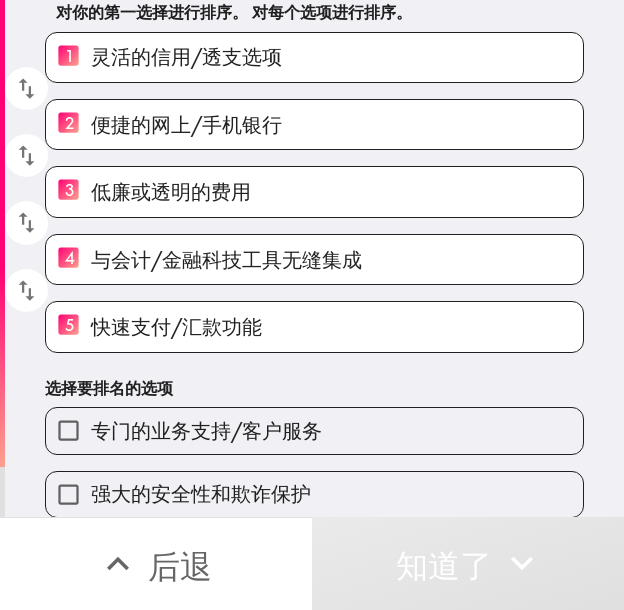 click on "强大的安全性和欺诈保护" at bounding box center (314, 494) 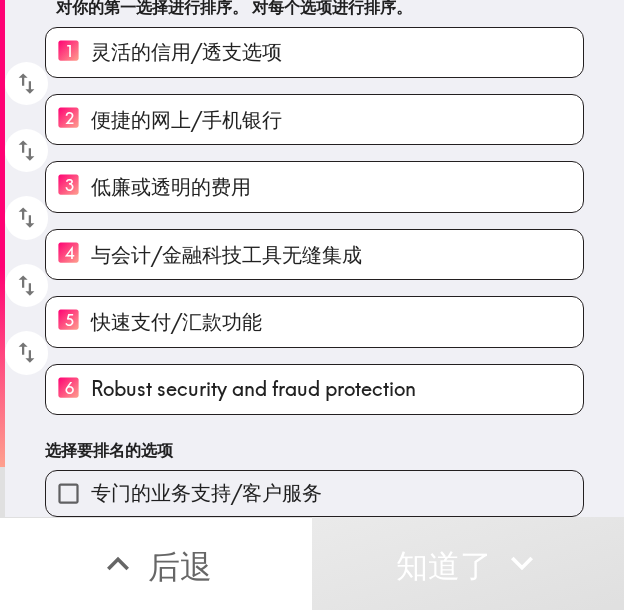 click on "专门的业务支持/客户服务" at bounding box center (314, 493) 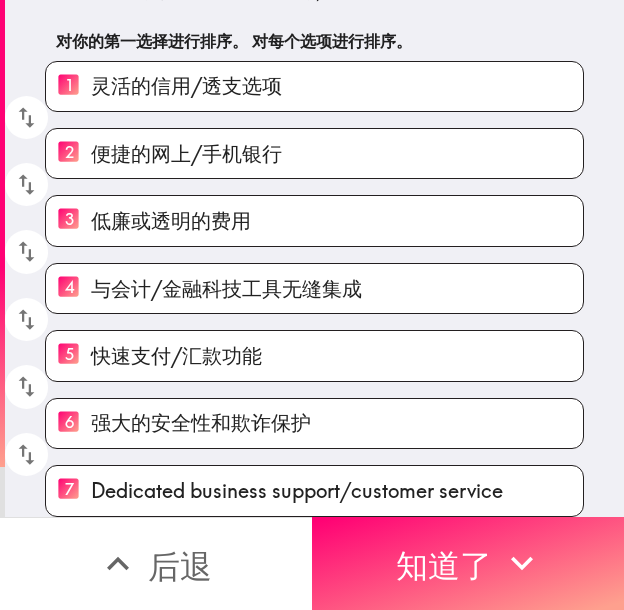 scroll, scrollTop: 94, scrollLeft: 0, axis: vertical 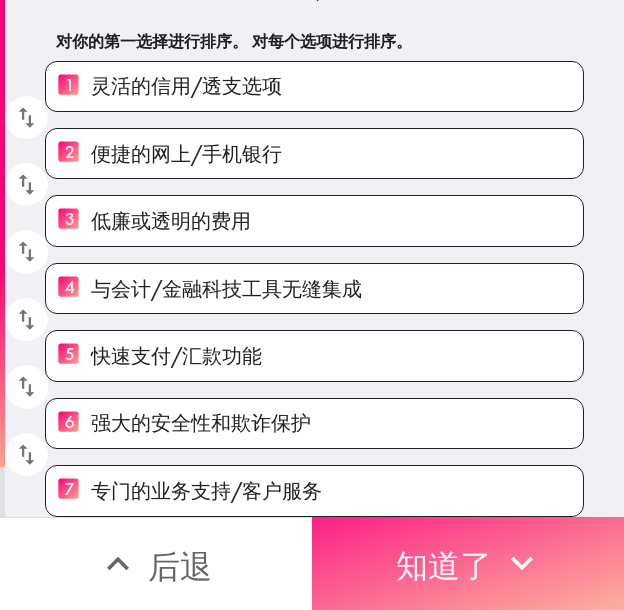 click on "知道了" at bounding box center [444, 566] 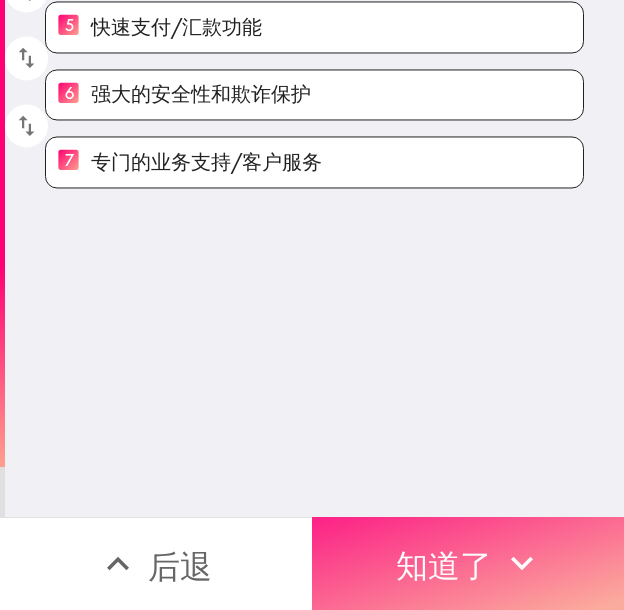 scroll, scrollTop: 0, scrollLeft: 0, axis: both 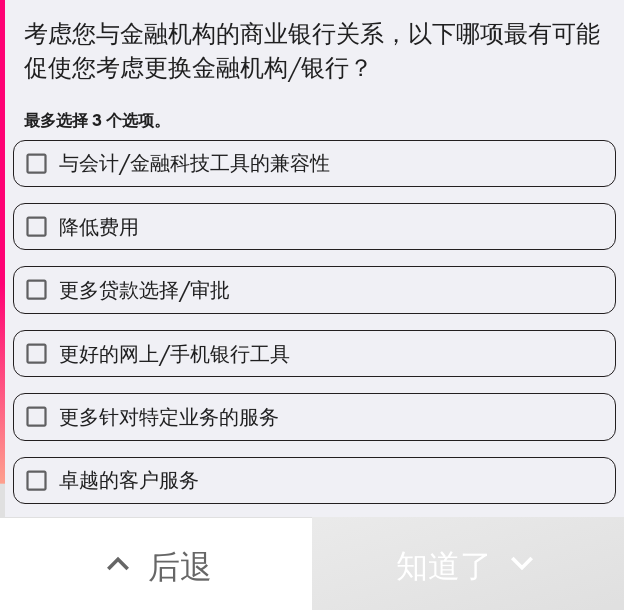 click on "与会计/金融科技工具的兼容性" at bounding box center [314, 163] 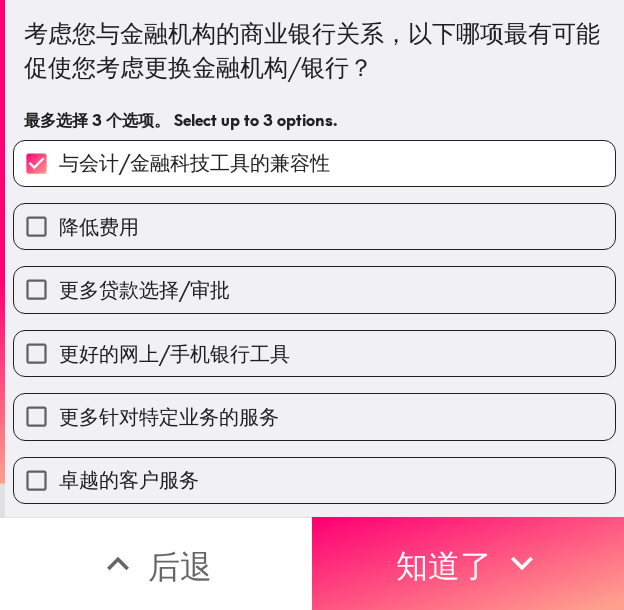 click on "更好的网上/手机银行工具" at bounding box center (174, 353) 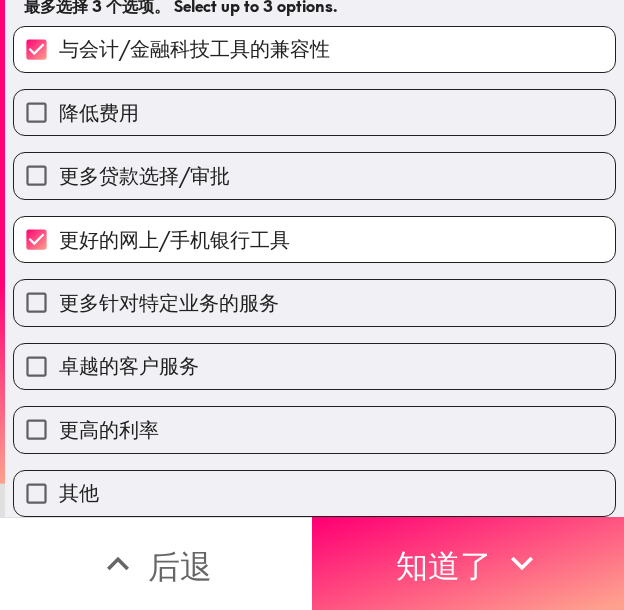 scroll, scrollTop: 129, scrollLeft: 0, axis: vertical 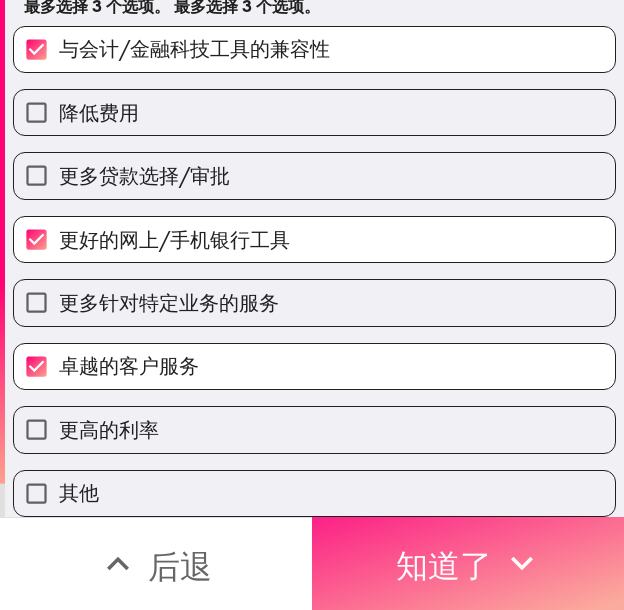 click on "知道了" at bounding box center (444, 563) 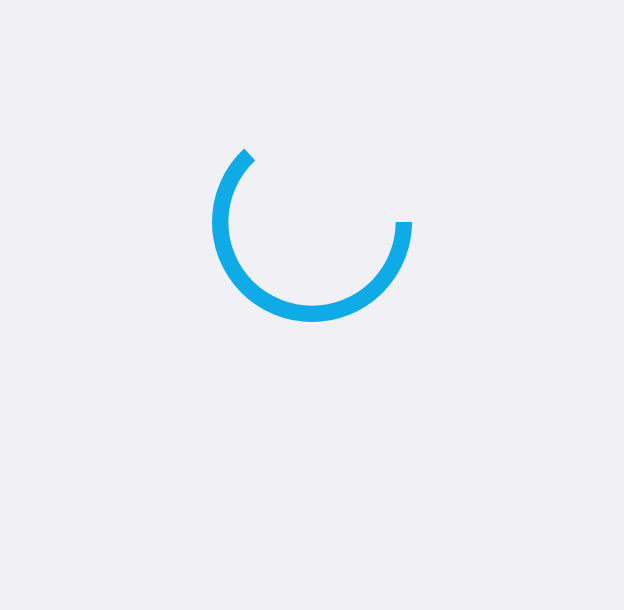 scroll, scrollTop: 0, scrollLeft: 0, axis: both 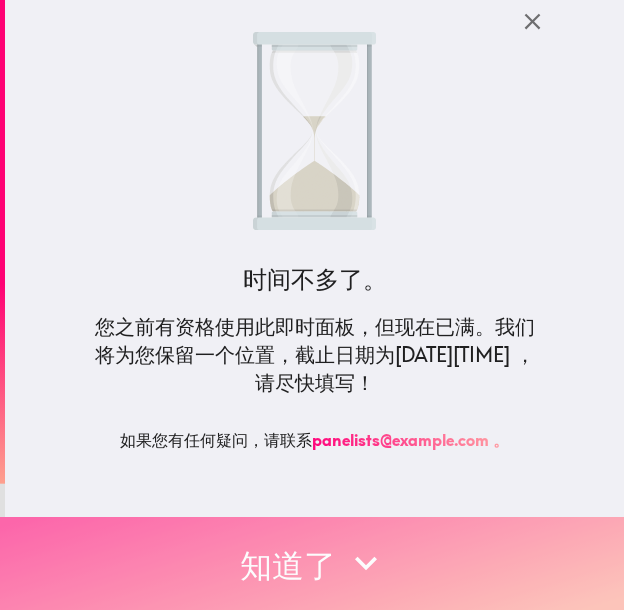 click 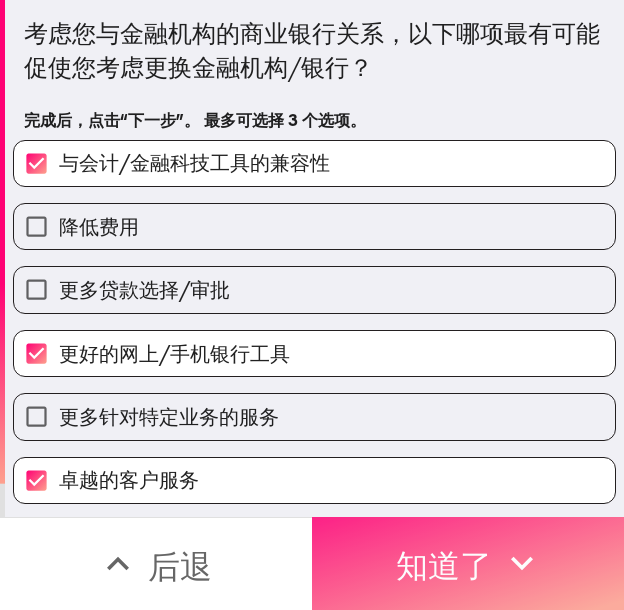click on "知道了" at bounding box center (444, 566) 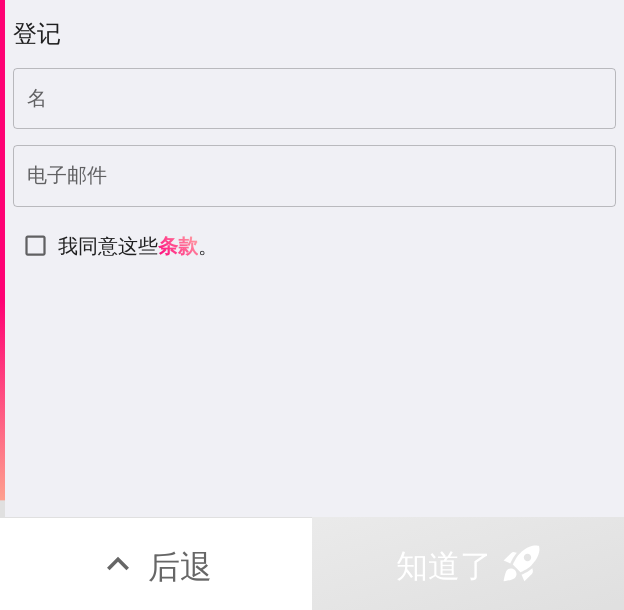 type 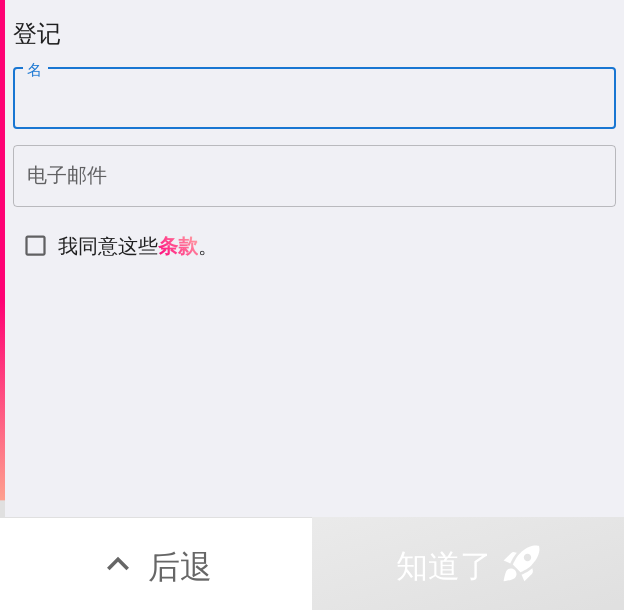 paste on "[FIRST]" 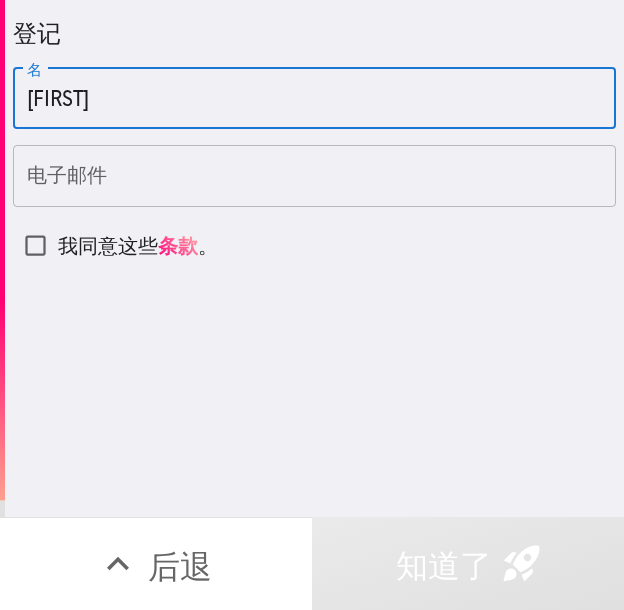 type on "[FIRST]" 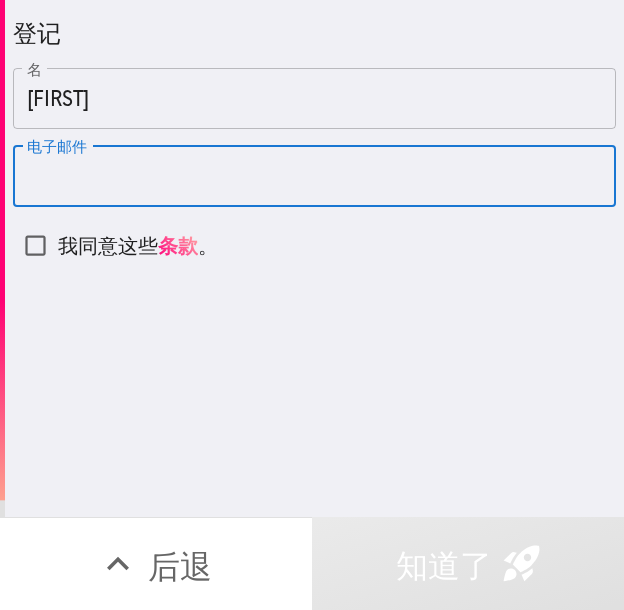 drag, startPoint x: 377, startPoint y: 177, endPoint x: 370, endPoint y: 236, distance: 59.413803 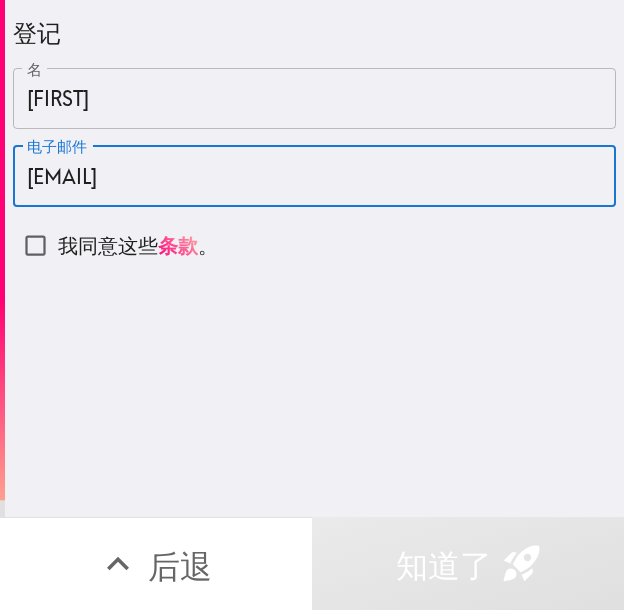 type on "[EMAIL]" 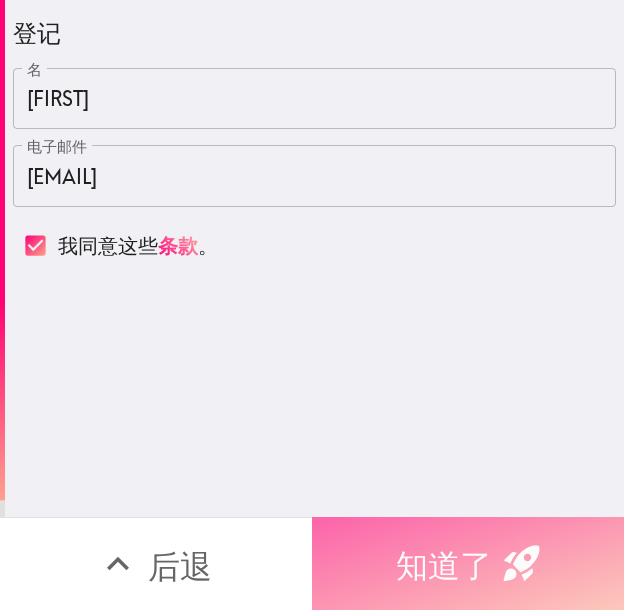click on "知道了" at bounding box center (444, 563) 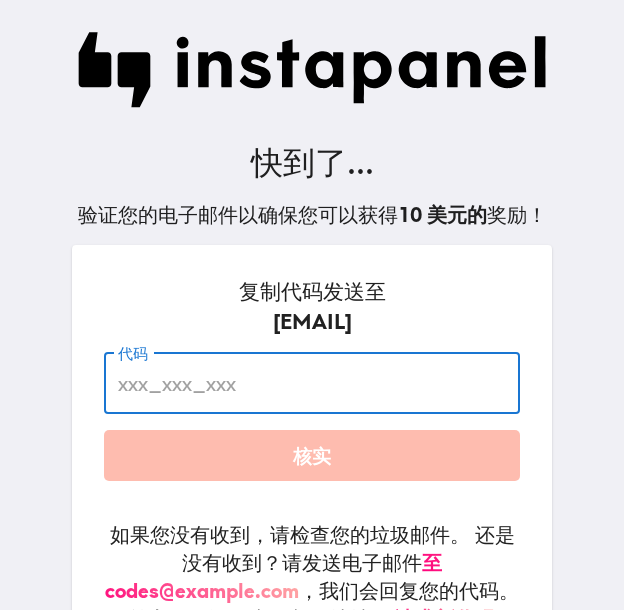 click on "代码" at bounding box center [312, 383] 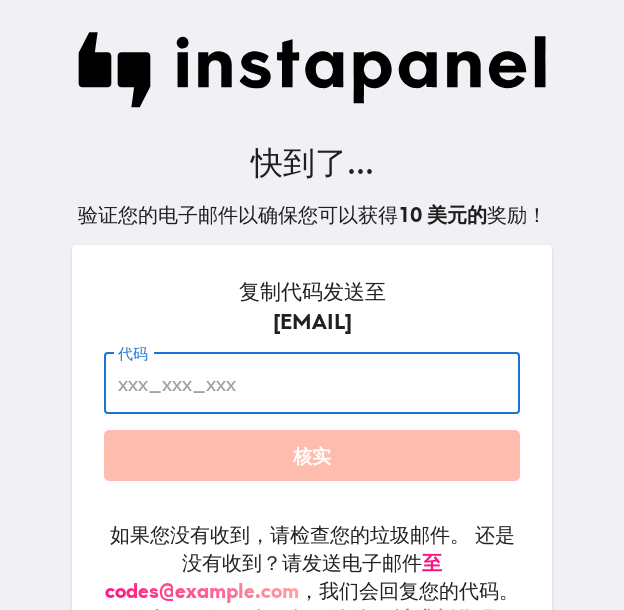 paste on "abD_GQK_M2Q" 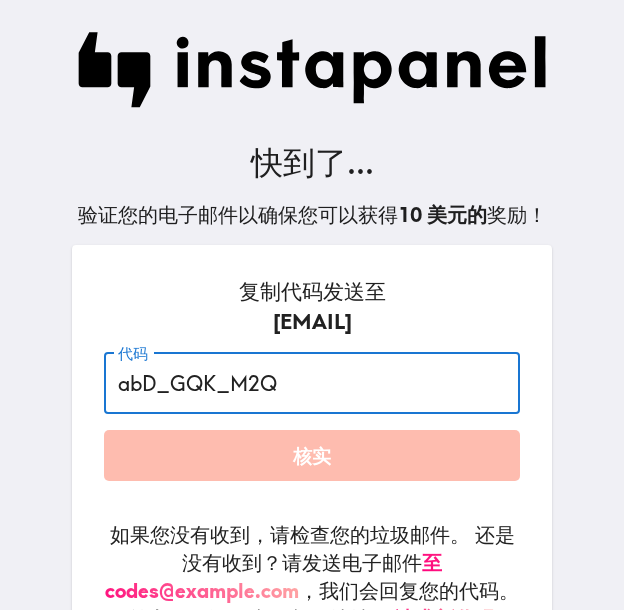 type on "abD_GQK_M2Q" 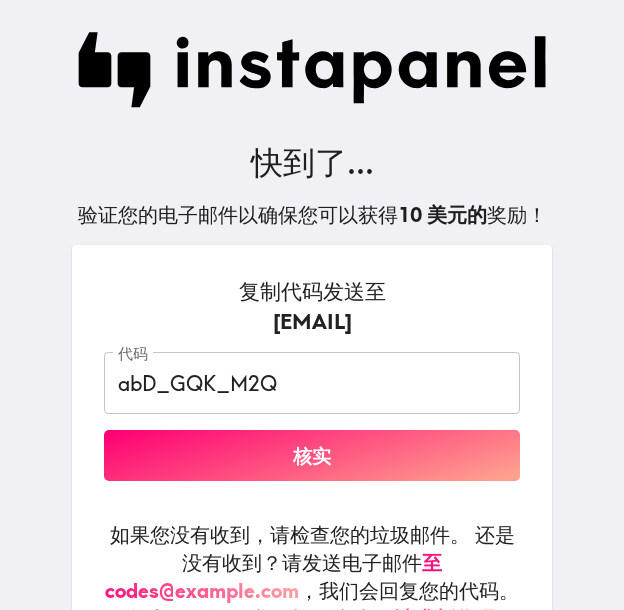 click on "核实" at bounding box center [312, 455] 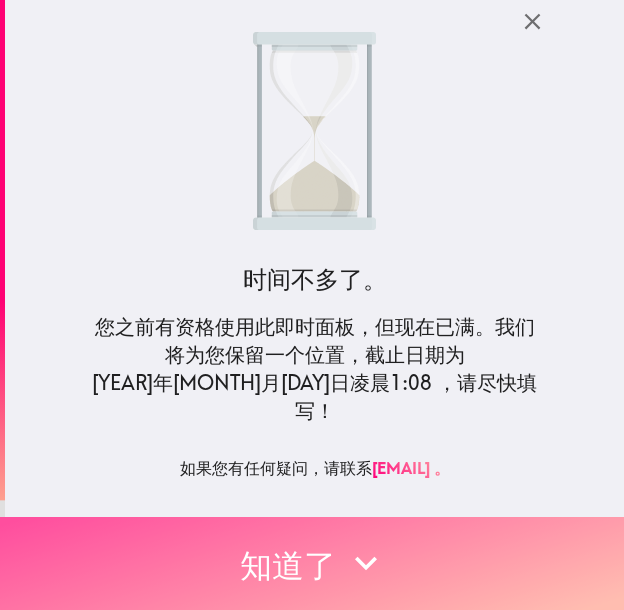 scroll, scrollTop: 0, scrollLeft: 0, axis: both 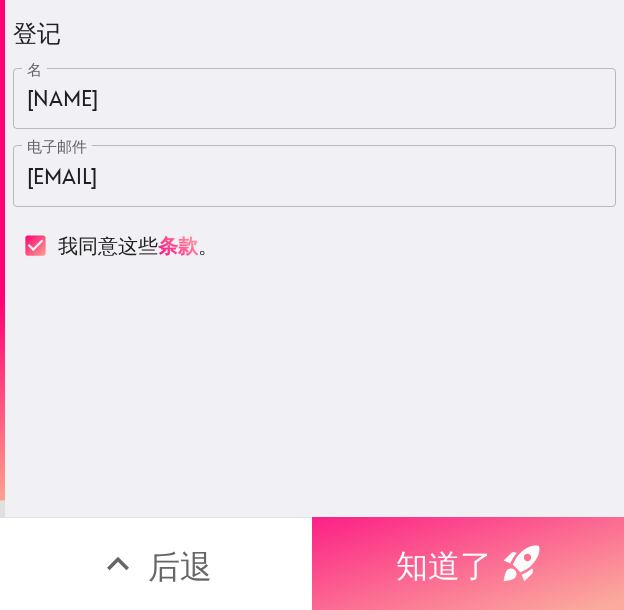 click on "知道了" at bounding box center (444, 566) 